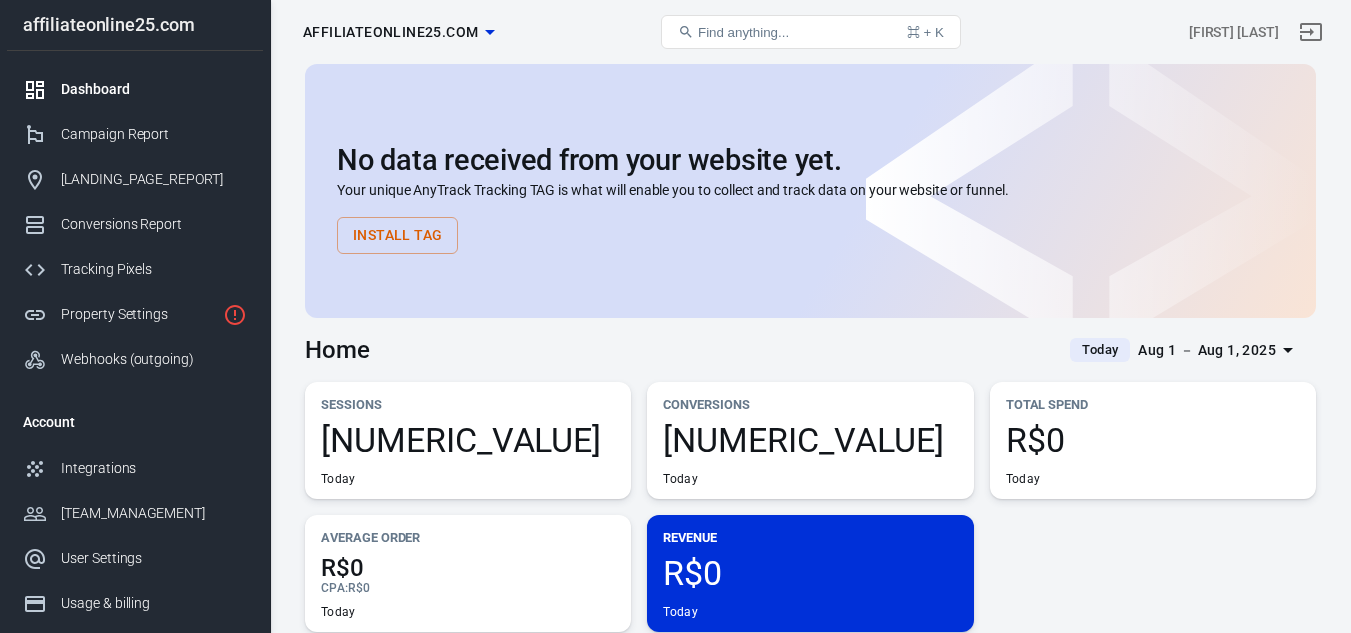 scroll, scrollTop: 0, scrollLeft: 0, axis: both 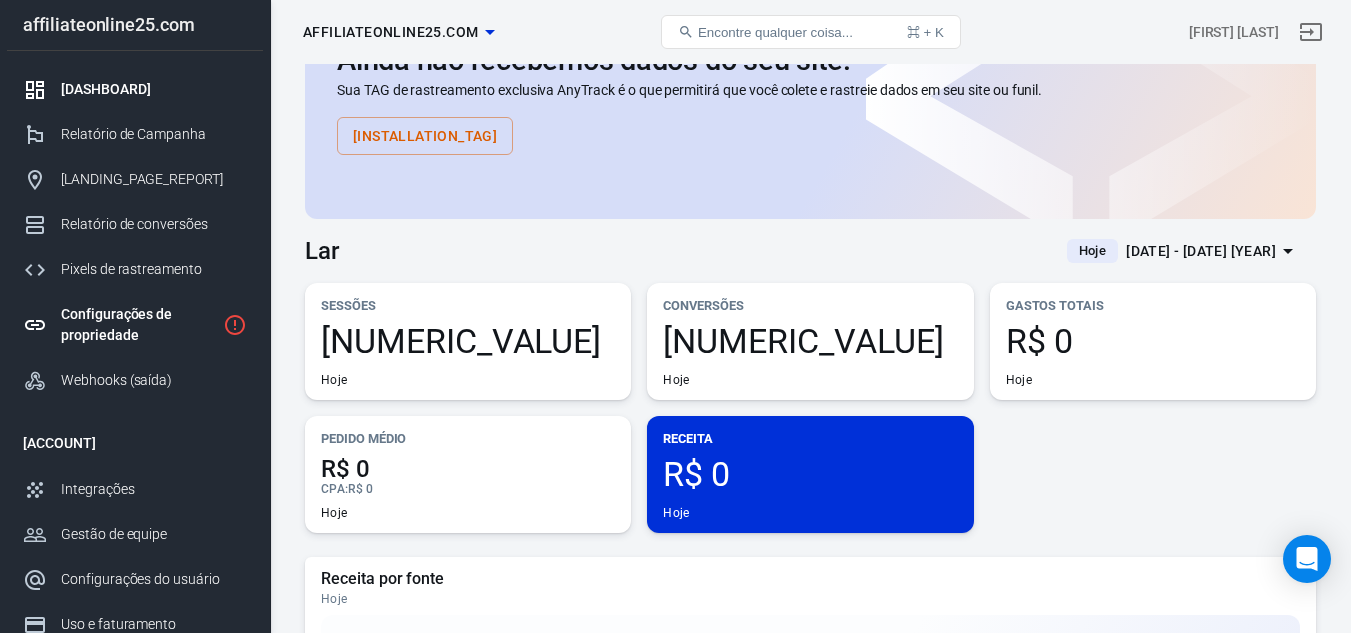 click on "Configurações de propriedade" at bounding box center [138, 325] 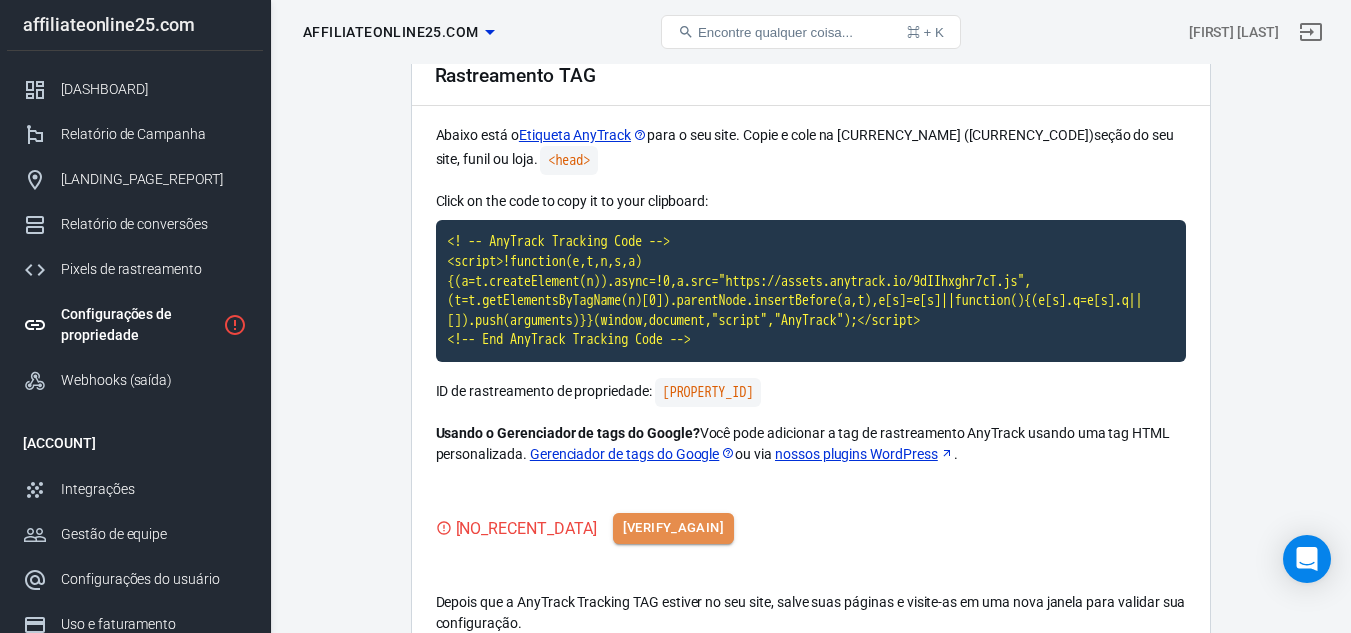 click on "[VERIFY_AGAIN]" at bounding box center (673, 528) 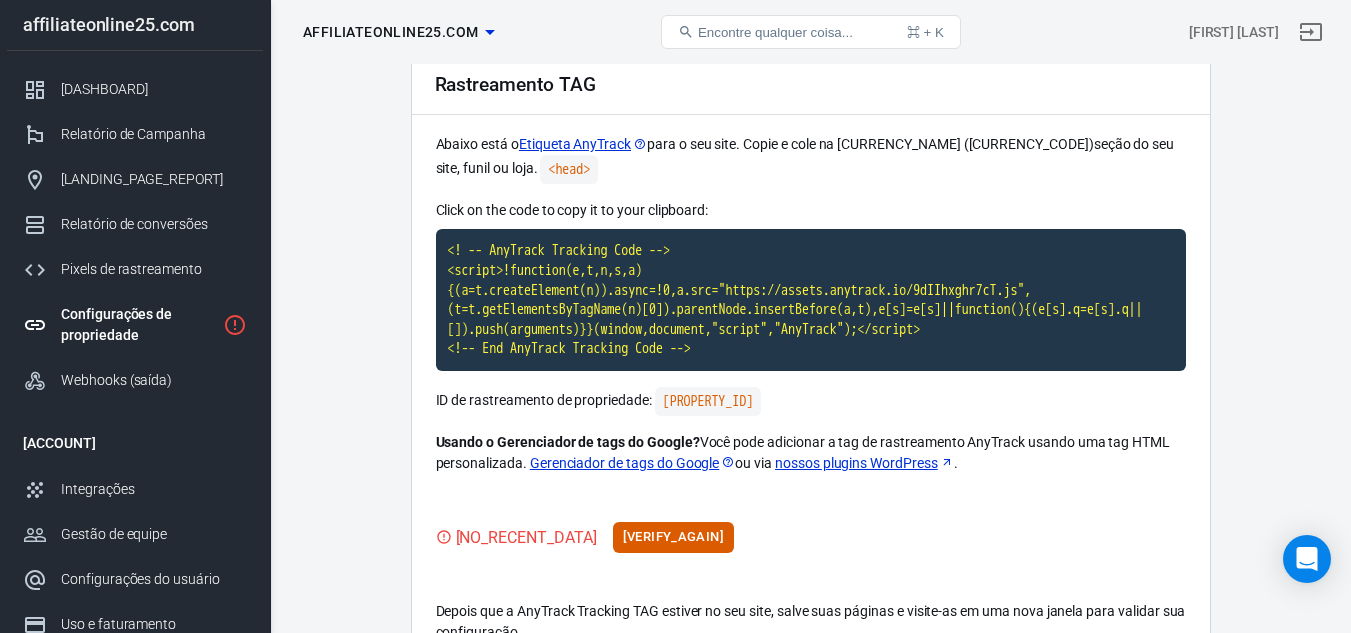 scroll, scrollTop: 0, scrollLeft: 0, axis: both 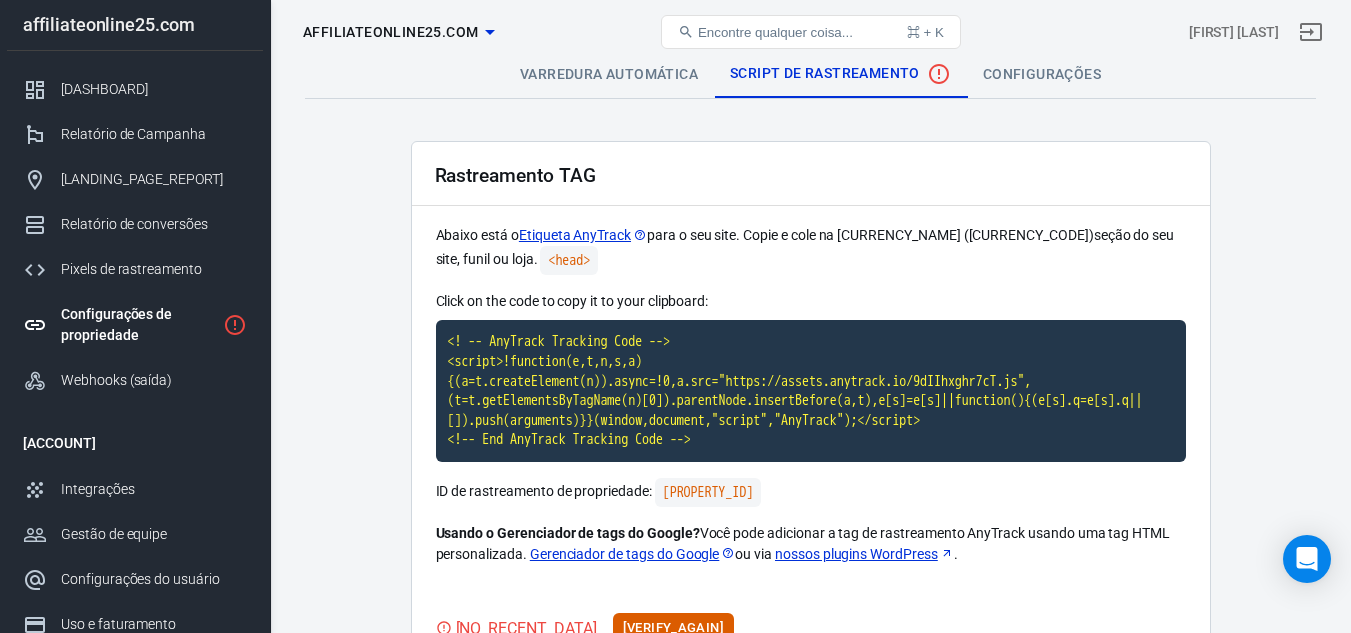 click on "Configurações" at bounding box center (1042, 74) 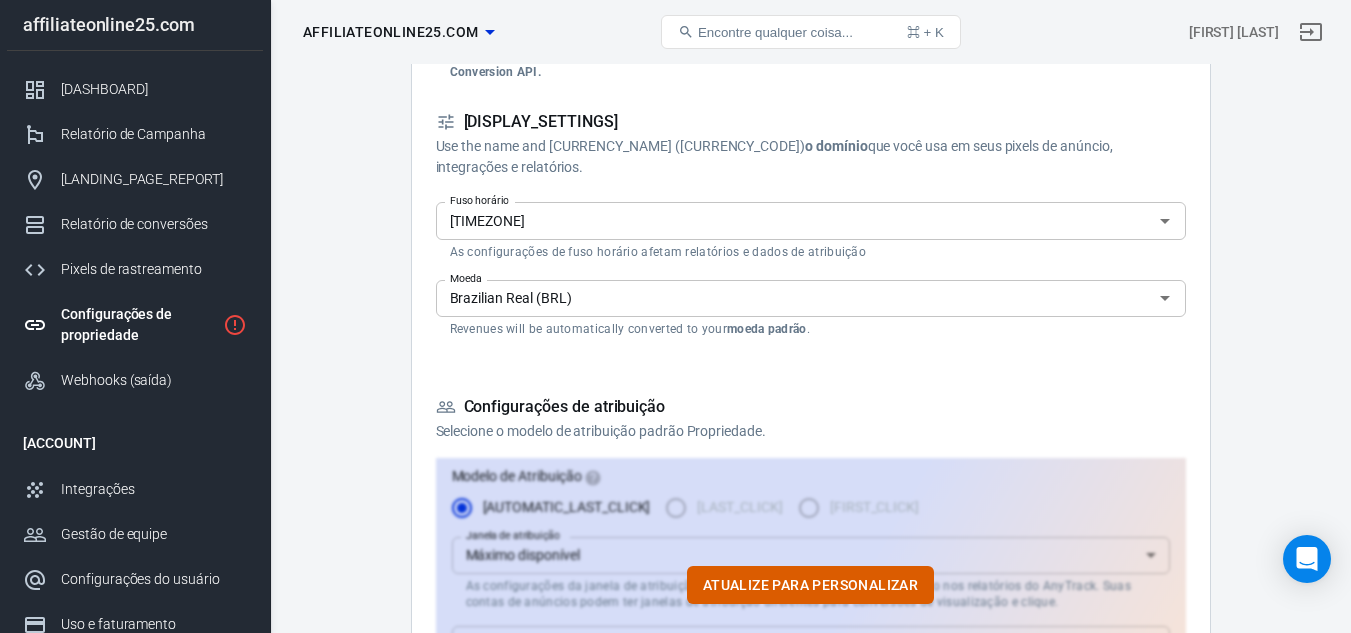 scroll, scrollTop: 253, scrollLeft: 0, axis: vertical 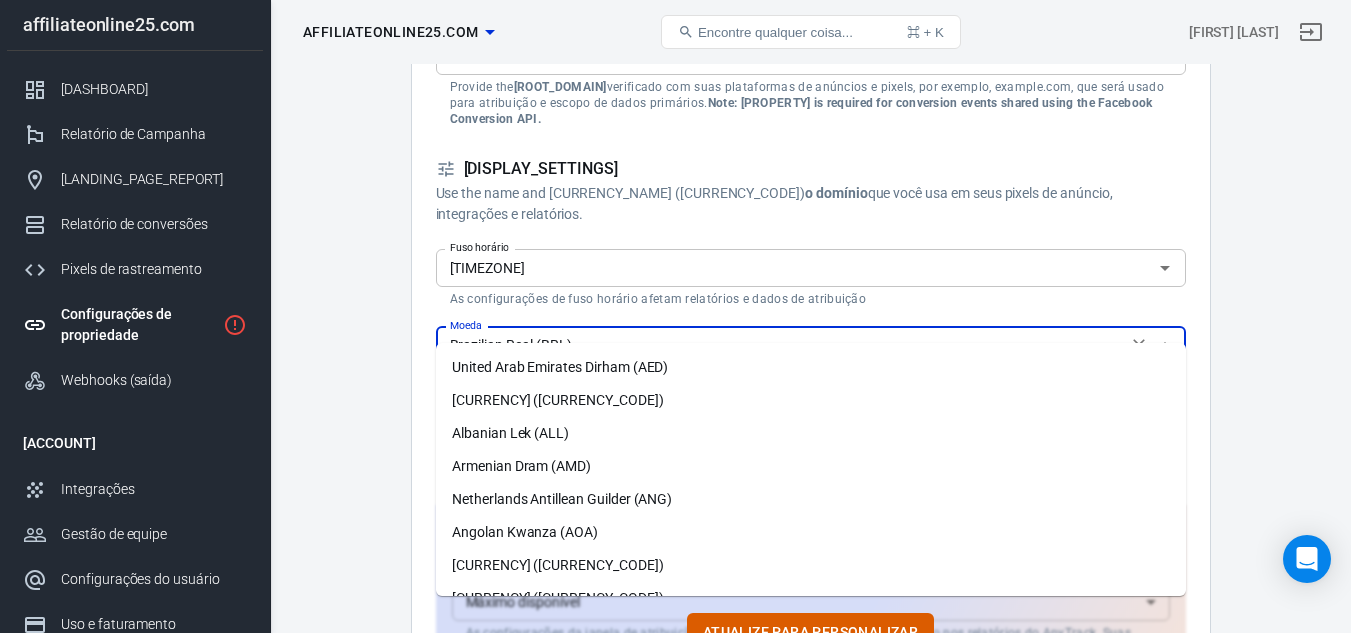 click on "Brazilian Real (BRL)" at bounding box center [781, 345] 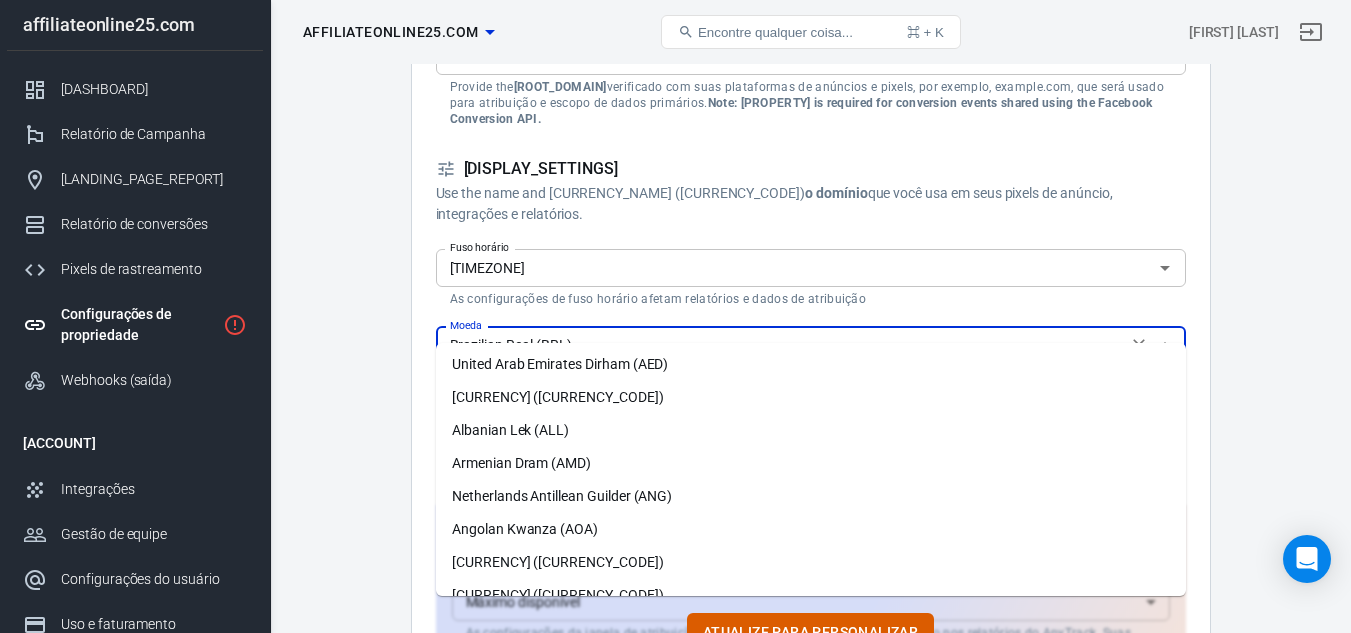scroll, scrollTop: 0, scrollLeft: 0, axis: both 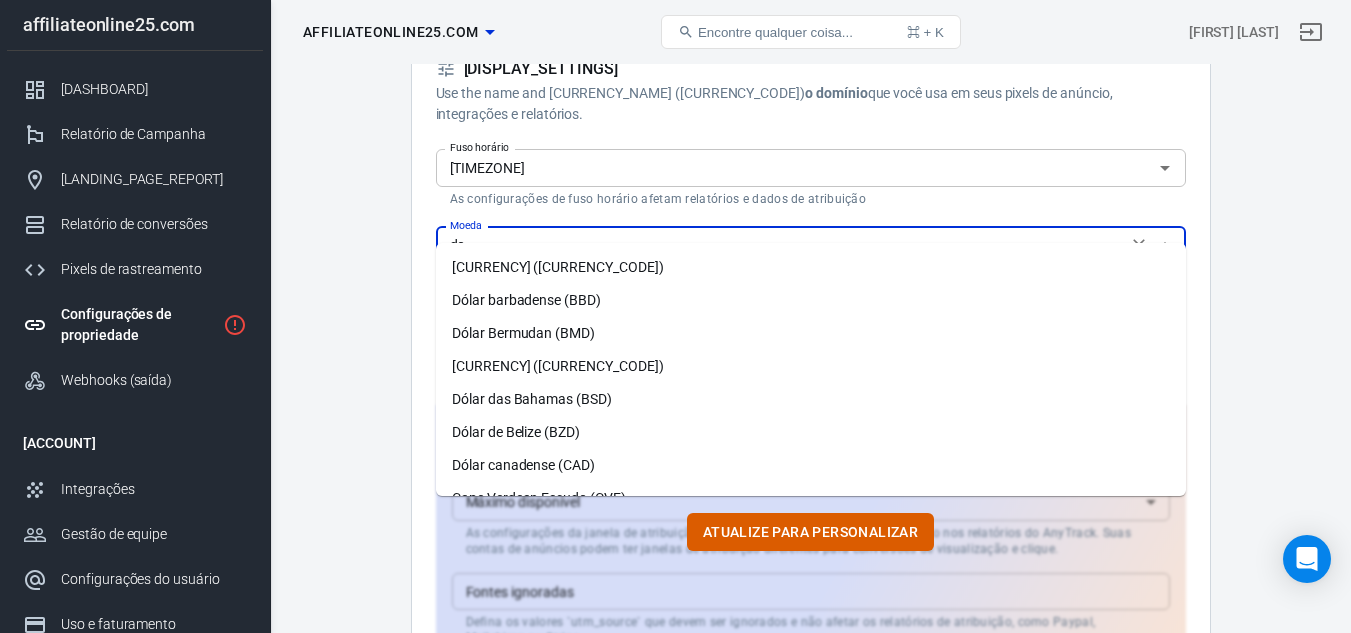 type on "d" 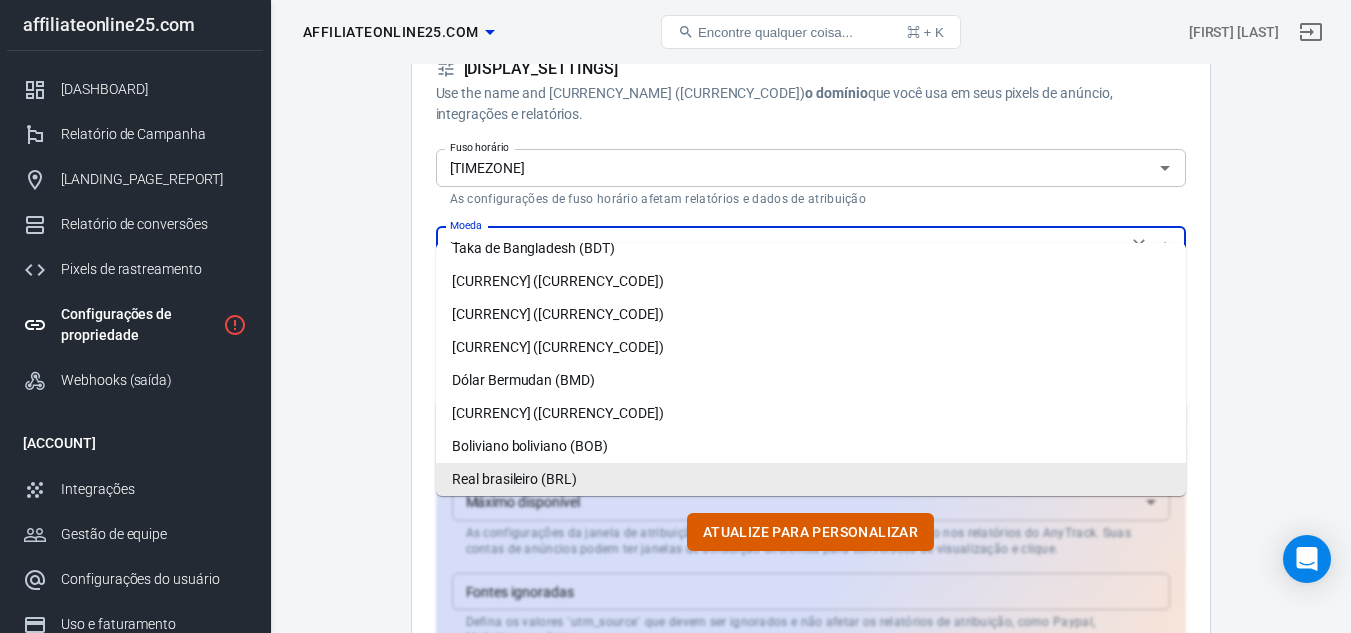 scroll, scrollTop: 0, scrollLeft: 0, axis: both 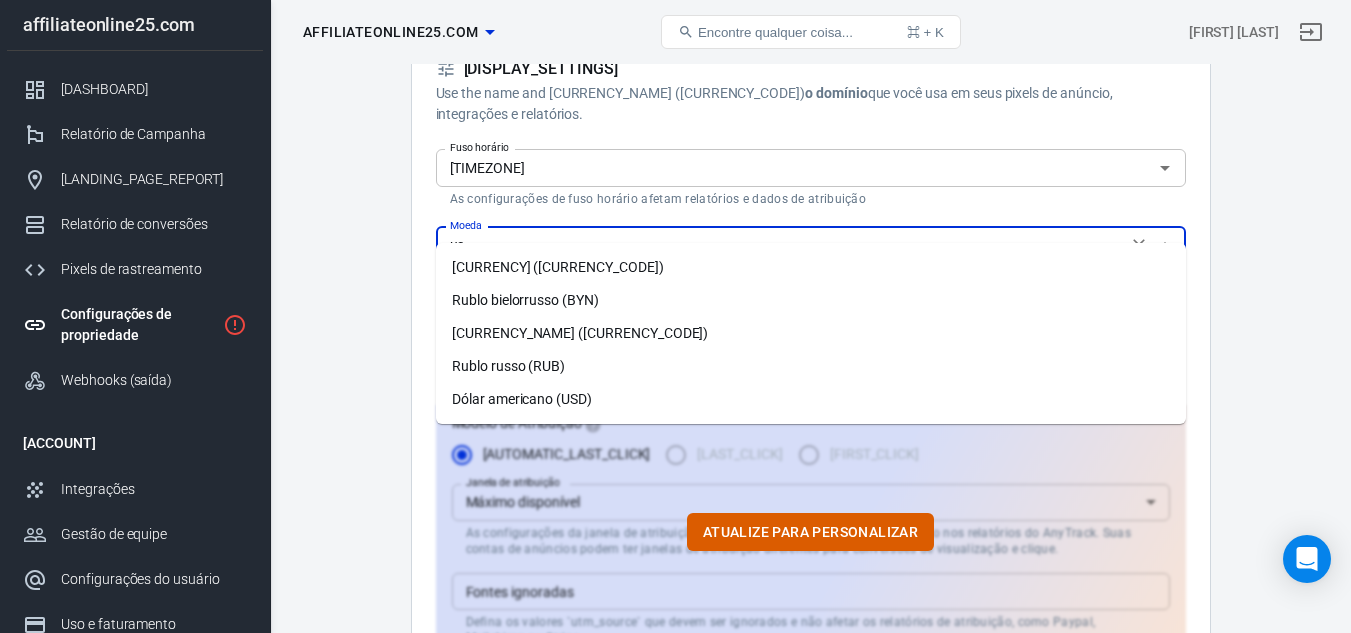 click on "Dólar americano (USD)" at bounding box center [811, 399] 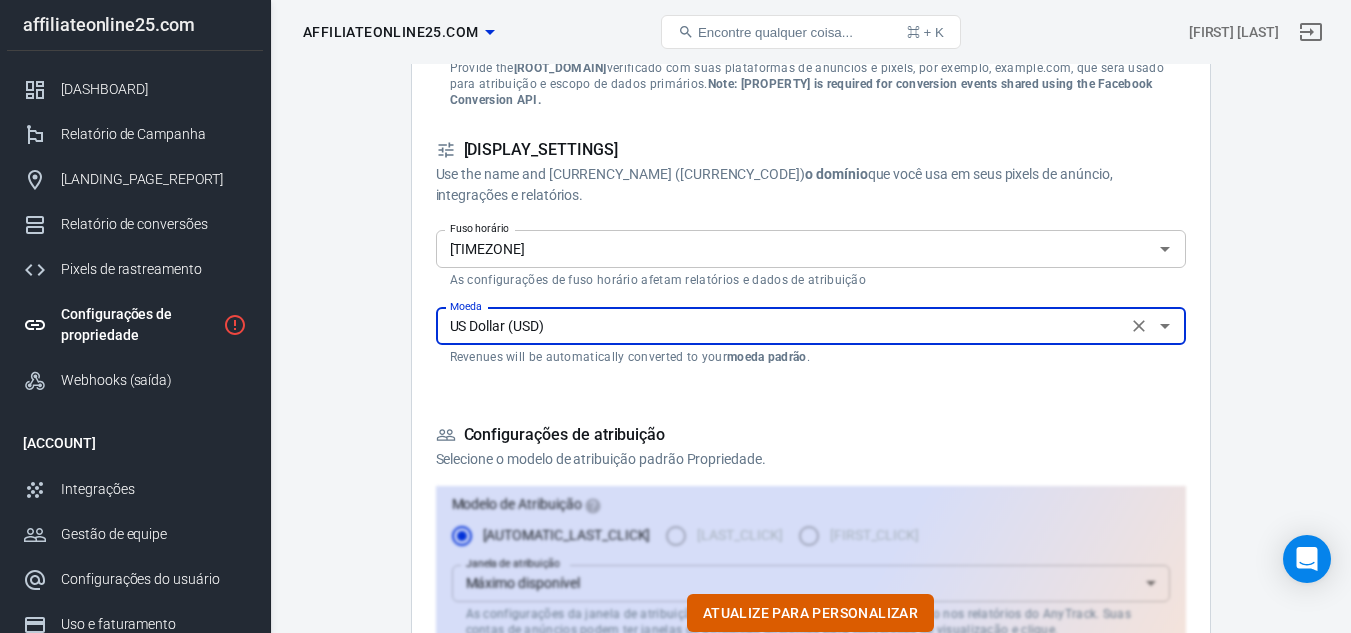 scroll, scrollTop: 300, scrollLeft: 0, axis: vertical 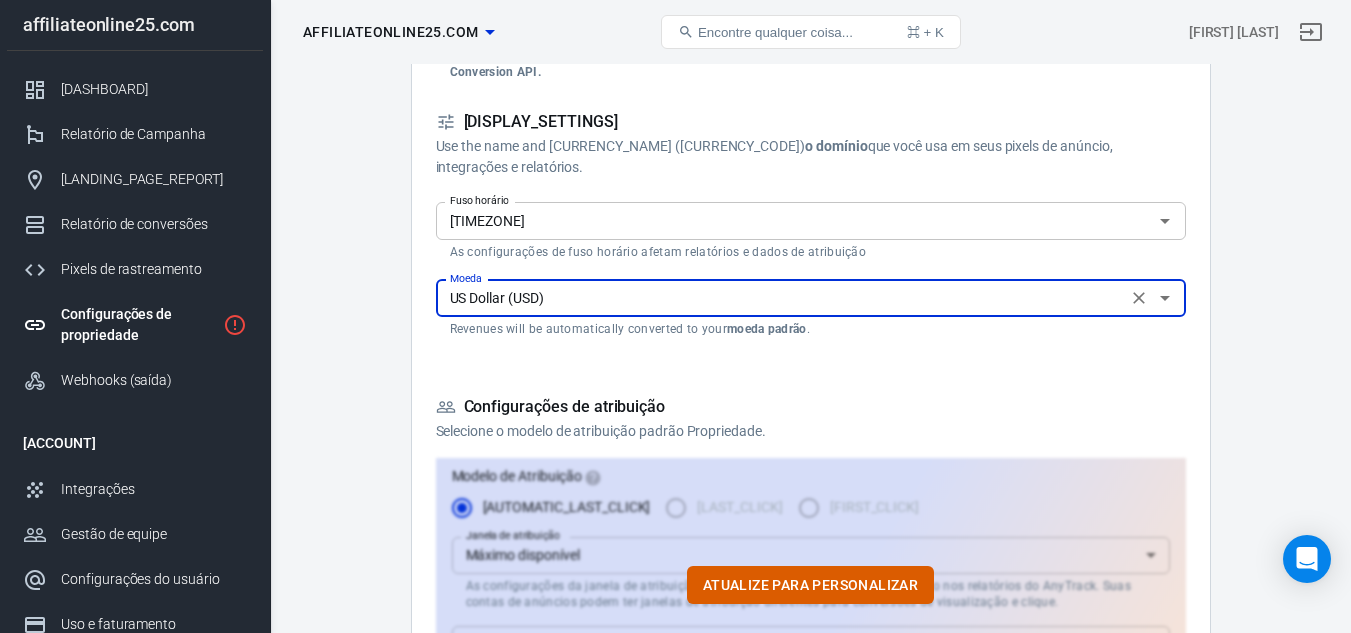 type on "US Dollar (USD)" 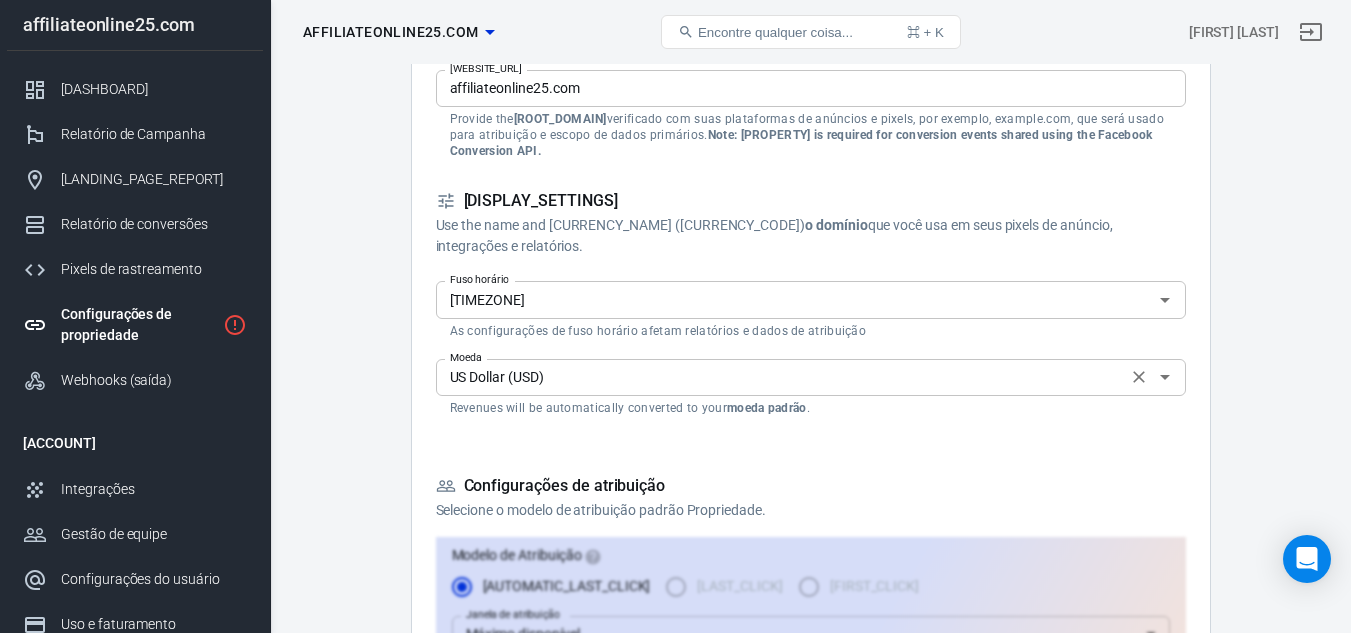 scroll, scrollTop: 100, scrollLeft: 0, axis: vertical 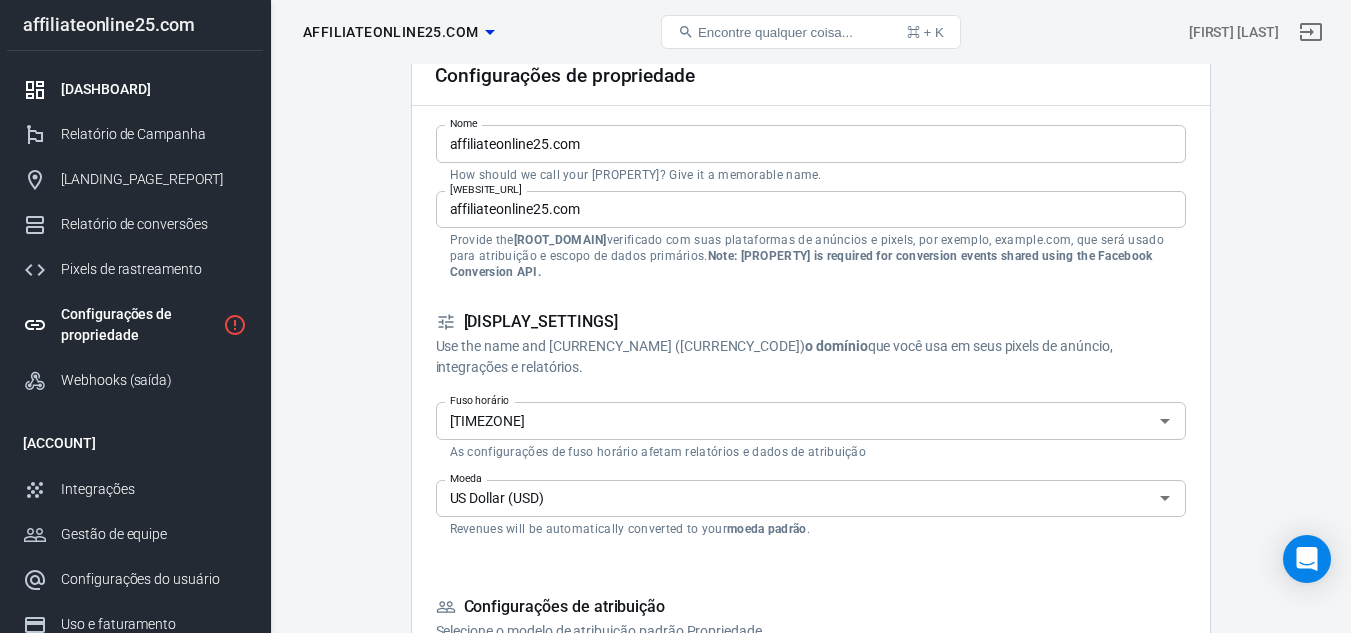 click on "[DASHBOARD]" at bounding box center [154, 89] 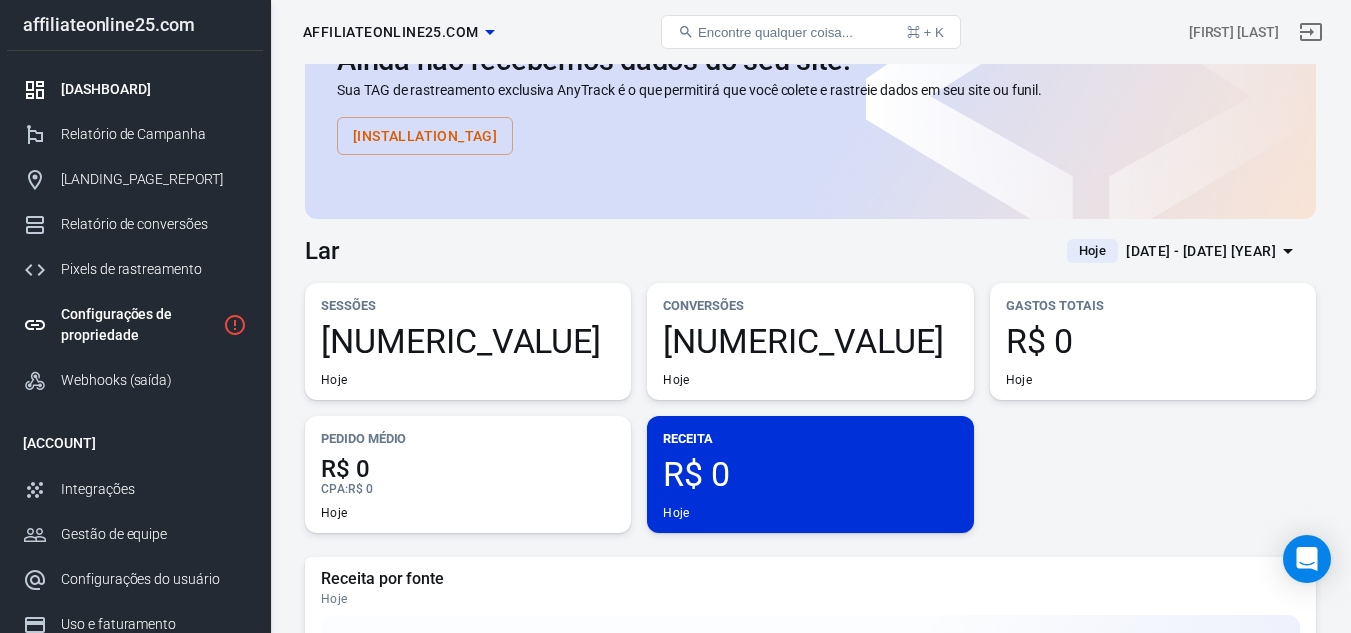 click on "Configurações de propriedade" at bounding box center [138, 325] 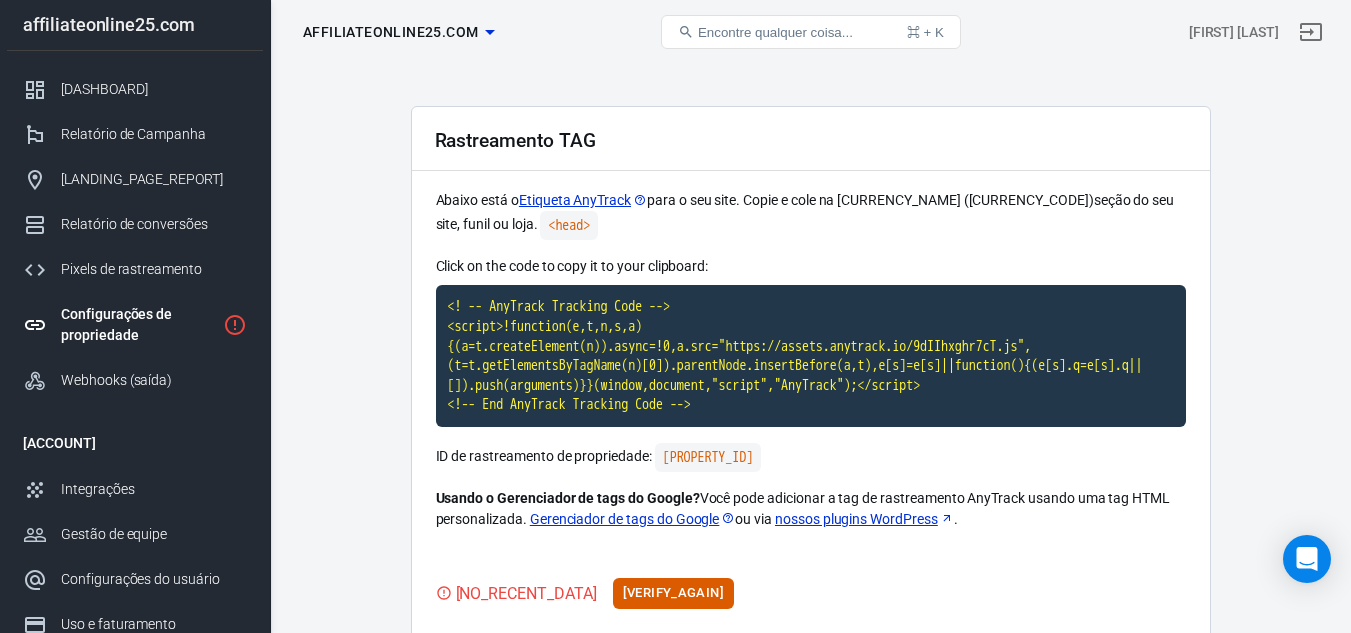 scroll, scrollTop: 0, scrollLeft: 0, axis: both 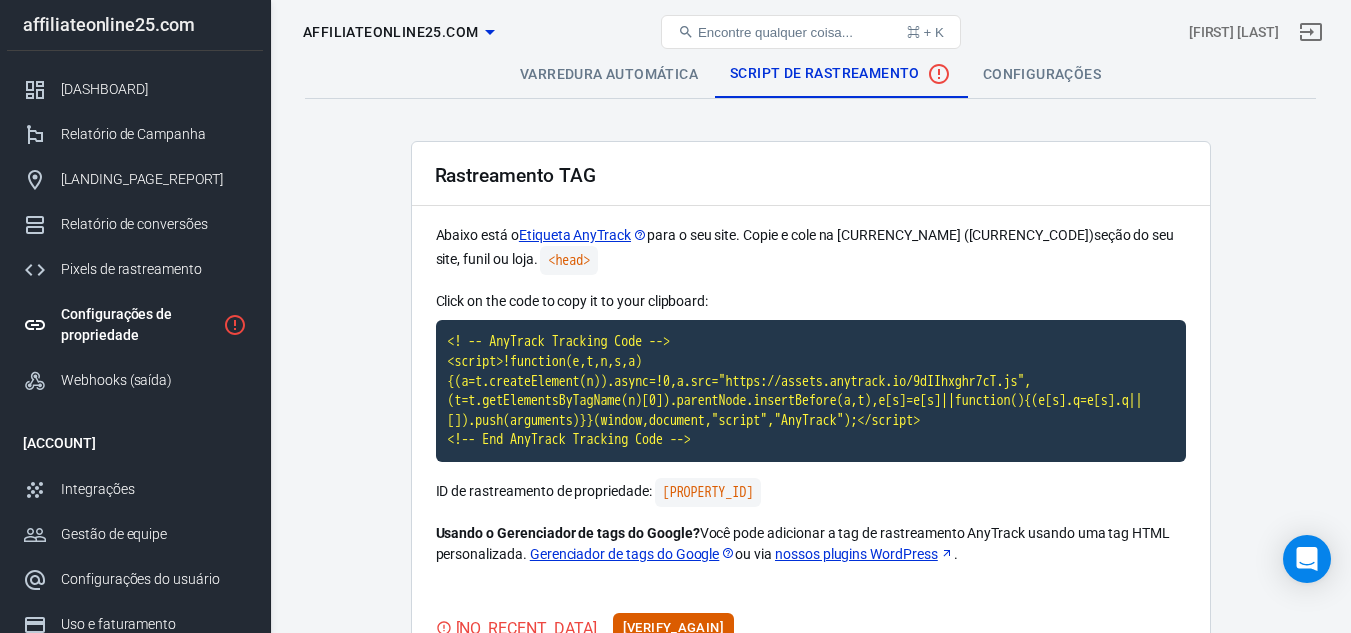click on "Configurações de propriedade affiliateonline25.com Encontre qualquer coisa... ⌘ + K [FIRST] [LAST]" at bounding box center (811, 32) 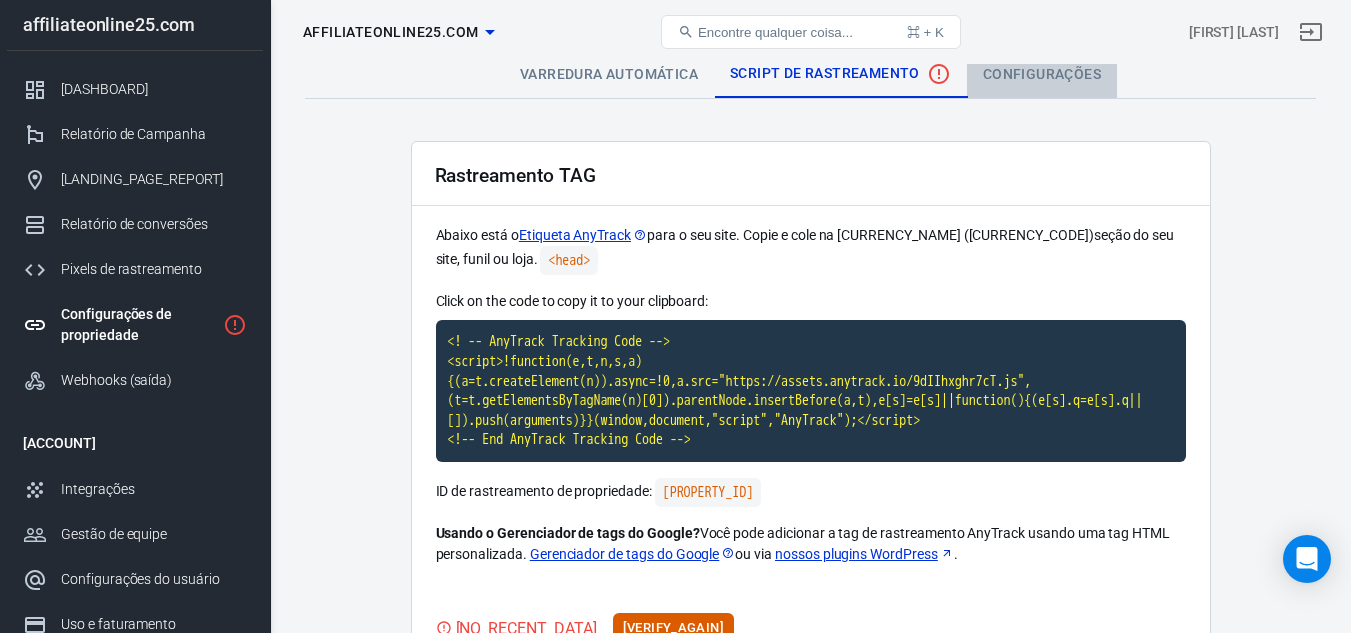 click on "Configurações" at bounding box center [1042, 74] 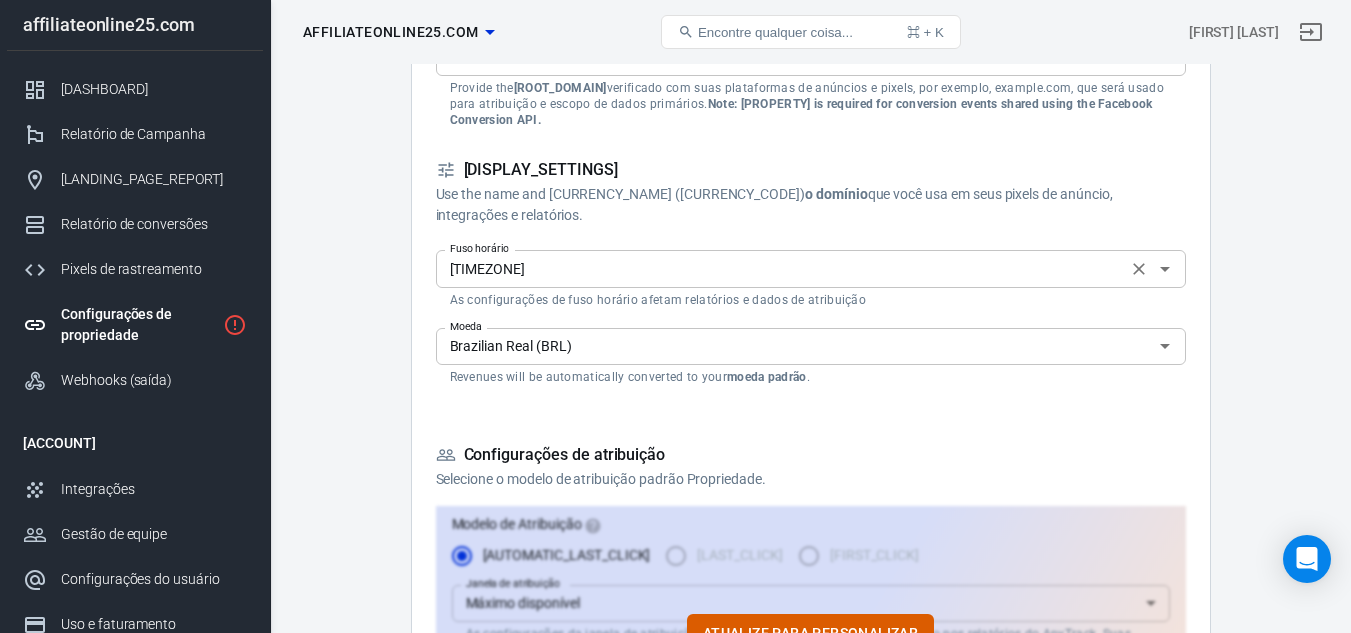 scroll, scrollTop: 216, scrollLeft: 0, axis: vertical 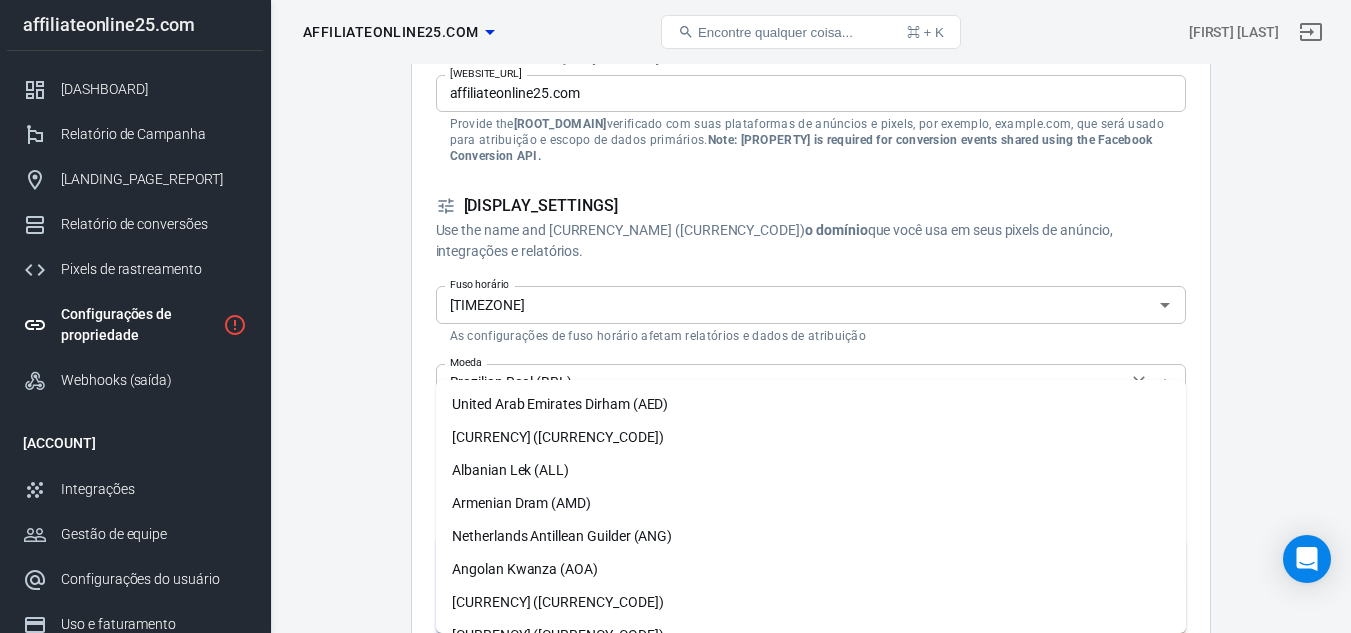 click on "Brazilian Real (BRL) Moeda" at bounding box center [811, 382] 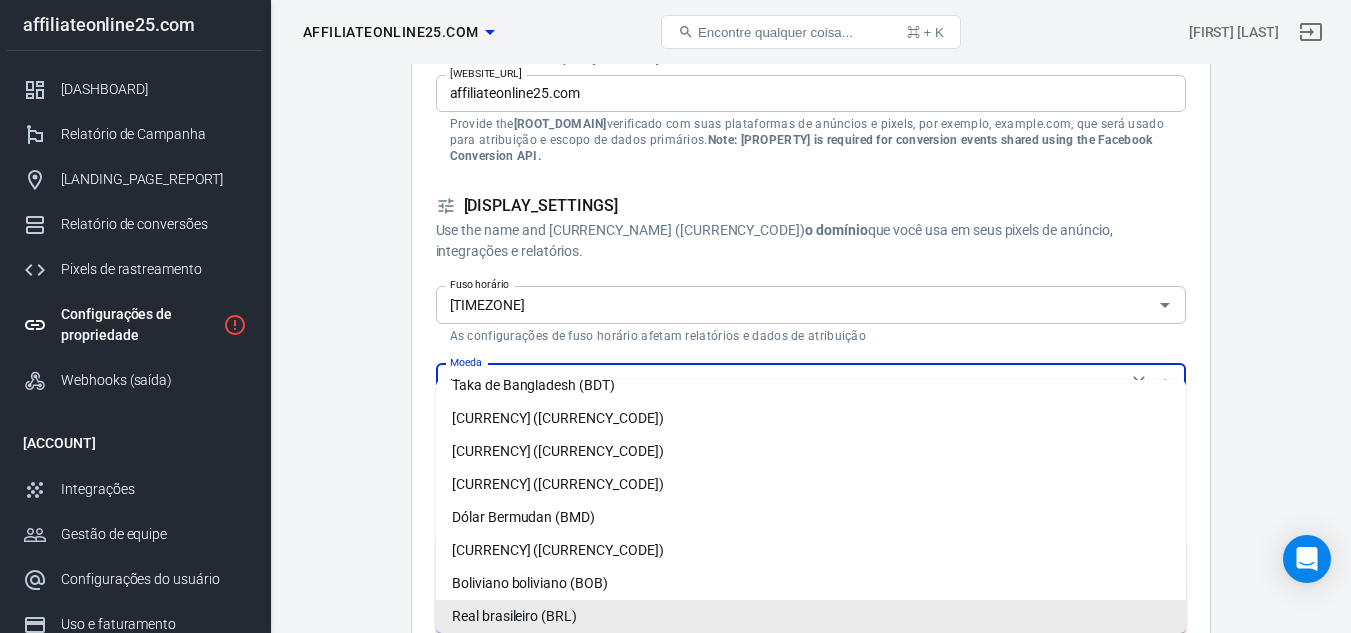 scroll, scrollTop: 0, scrollLeft: 0, axis: both 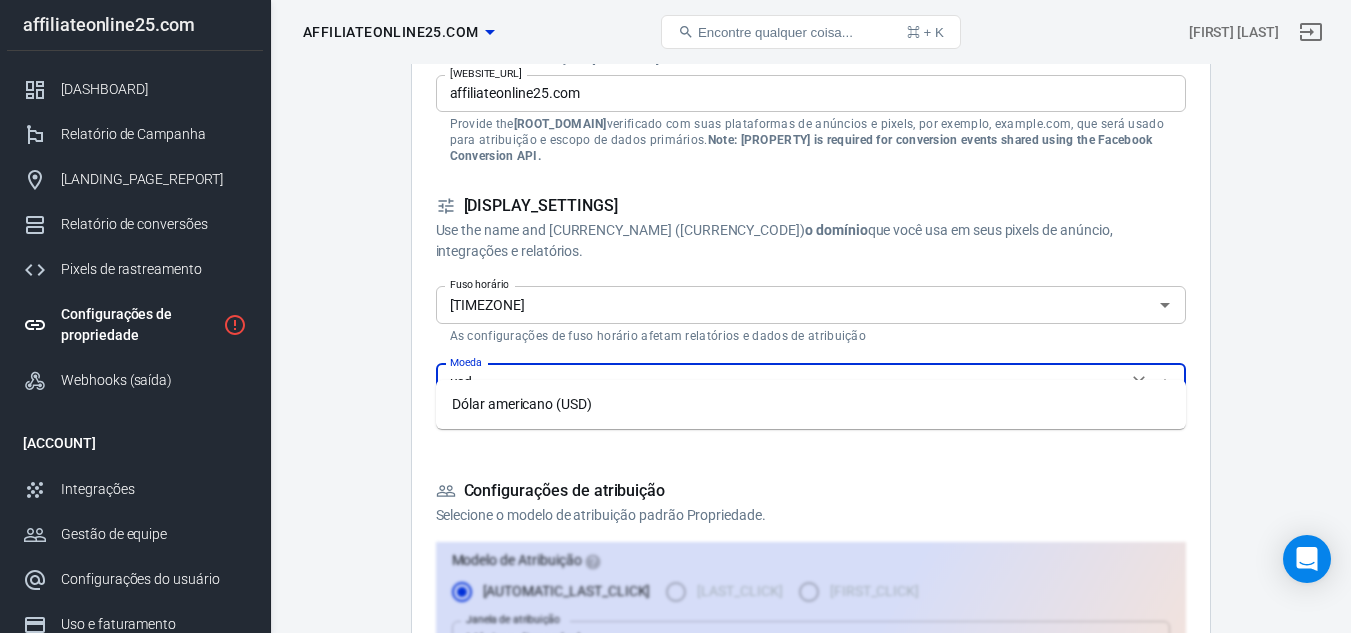 click on "Dólar americano (USD)" at bounding box center [811, 404] 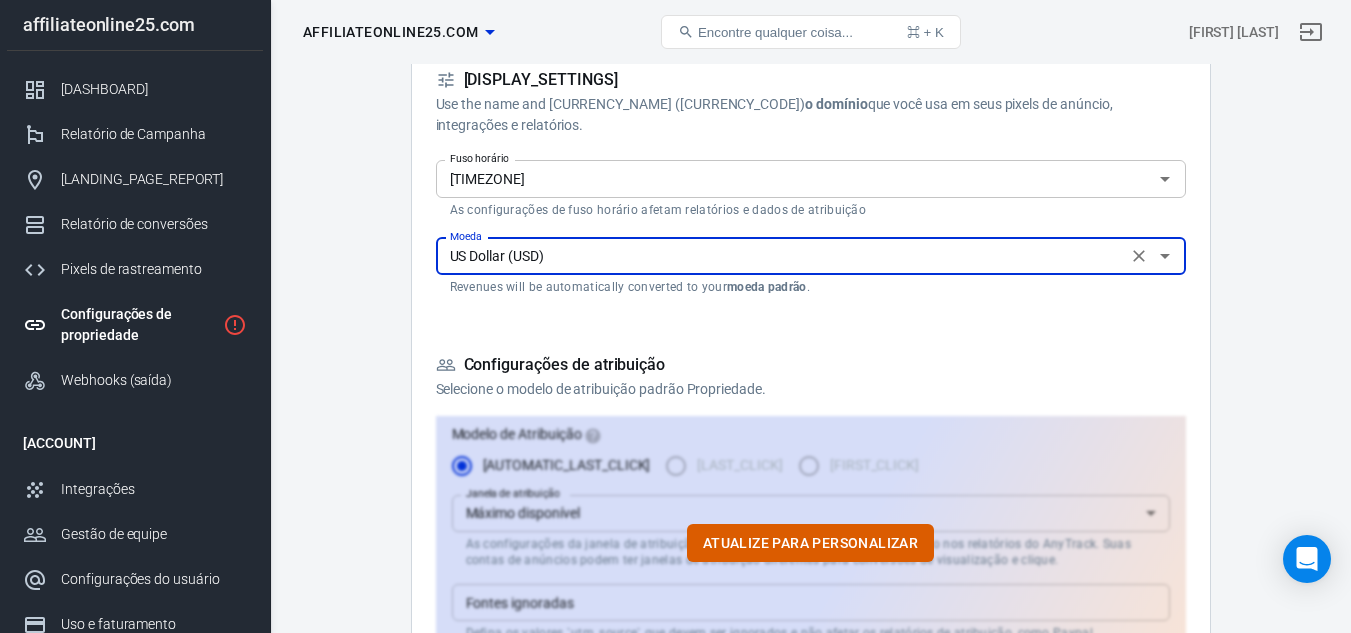 scroll, scrollTop: 135, scrollLeft: 0, axis: vertical 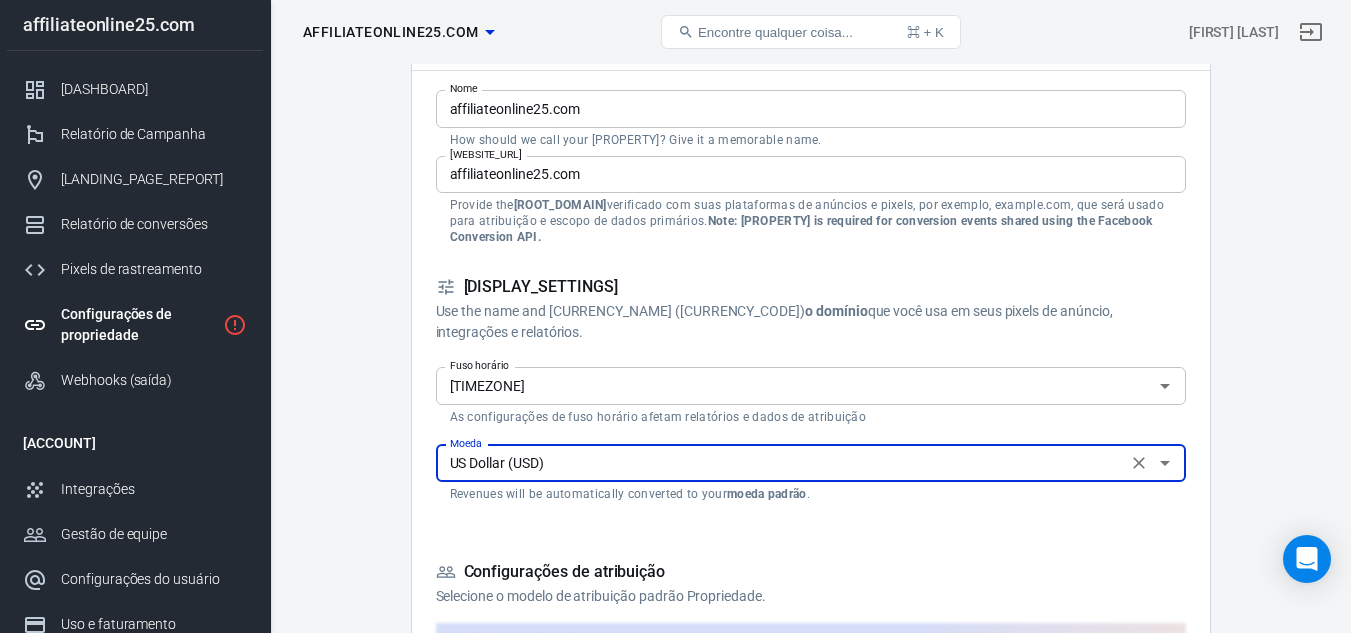 type on "US Dollar (USD)" 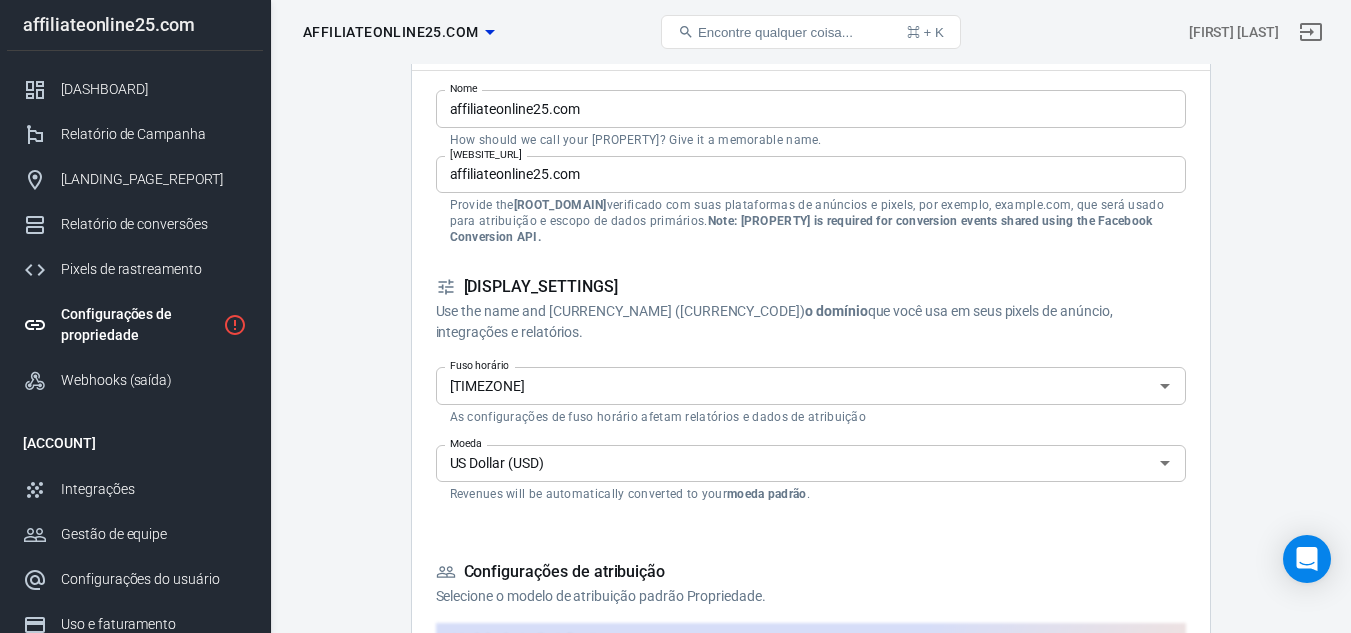 click on "Configurações de propriedade Nome affiliateonline25.com Nome Como devemos chamar sua propriedade? Dê a ela um nome memorável. URL do site affiliateonline25.com URL do site Forneça o  Domínio Raiz  verificado com suas plataformas de anúncios e pixels, por exemplo, example.com, que será usado para atribuição e escopo de dados primários.  Observação: o Domínio é necessário para eventos de conversão compartilhados usando a API de Conversões do Facebook.   Configurações de exibição Use o nome e  o domínio  que você usa em seus pixels de anúncio, integrações e relatórios. Fuso horário America/Sao_Paulo (-03) Fuso horário As configurações de fuso horário afetam relatórios e dados de atribuição Moeda US Dollar (USD) Moeda As receitas serão convertidas automaticamente para sua  moeda padrão  . Configurações de atribuição Selecione o modelo de atribuição padrão Propriedade. Atualize para personalizar Modelo de Atribuição   Automático (Último Clique) Último clique 0" at bounding box center [811, 873] 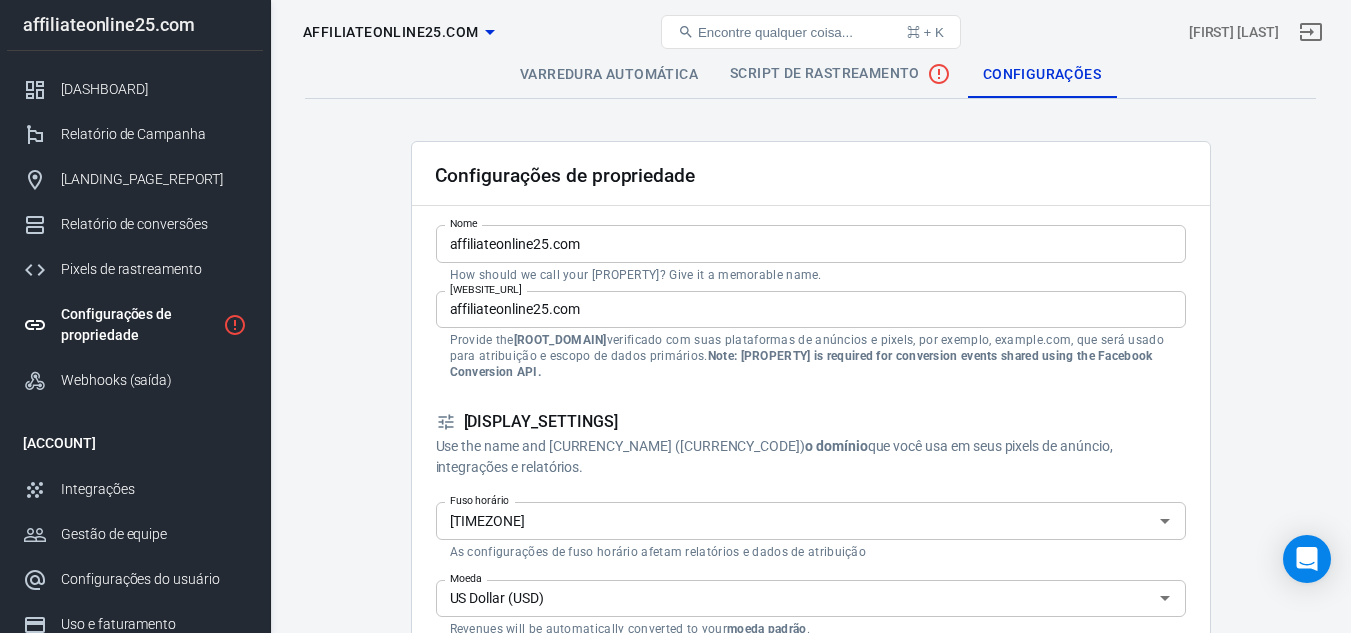 click on "[DISPLAY_SETTINGS]" at bounding box center [811, 422] 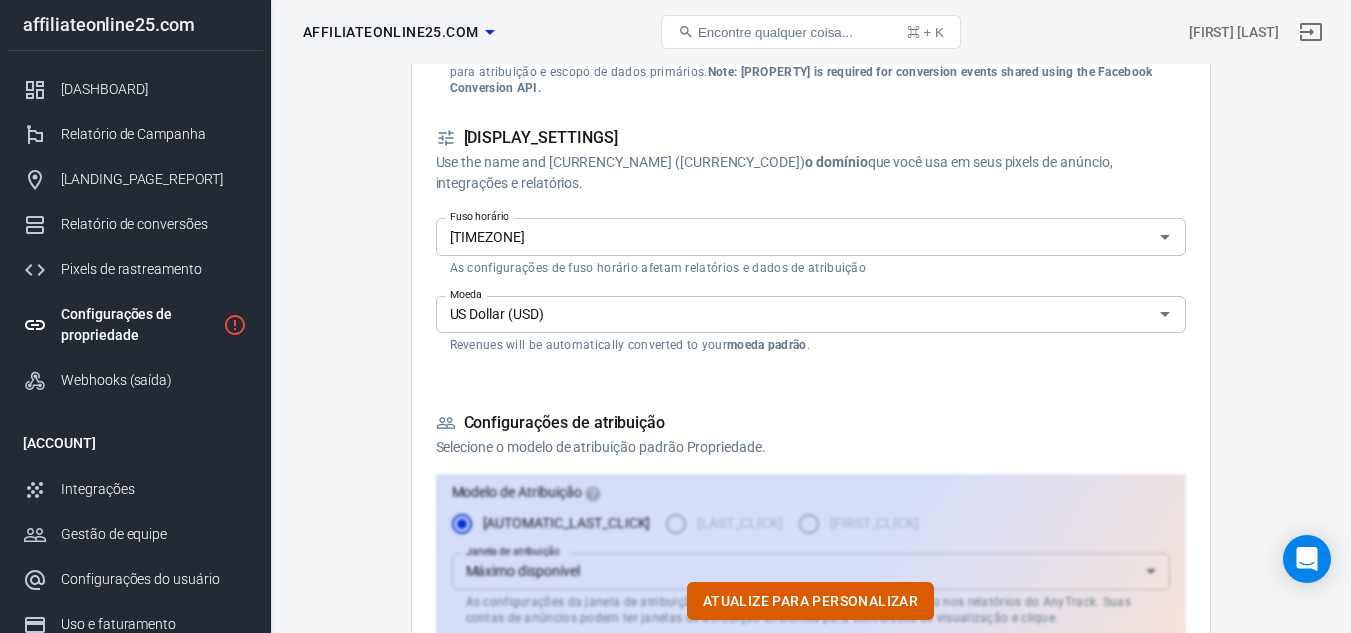 scroll, scrollTop: 300, scrollLeft: 0, axis: vertical 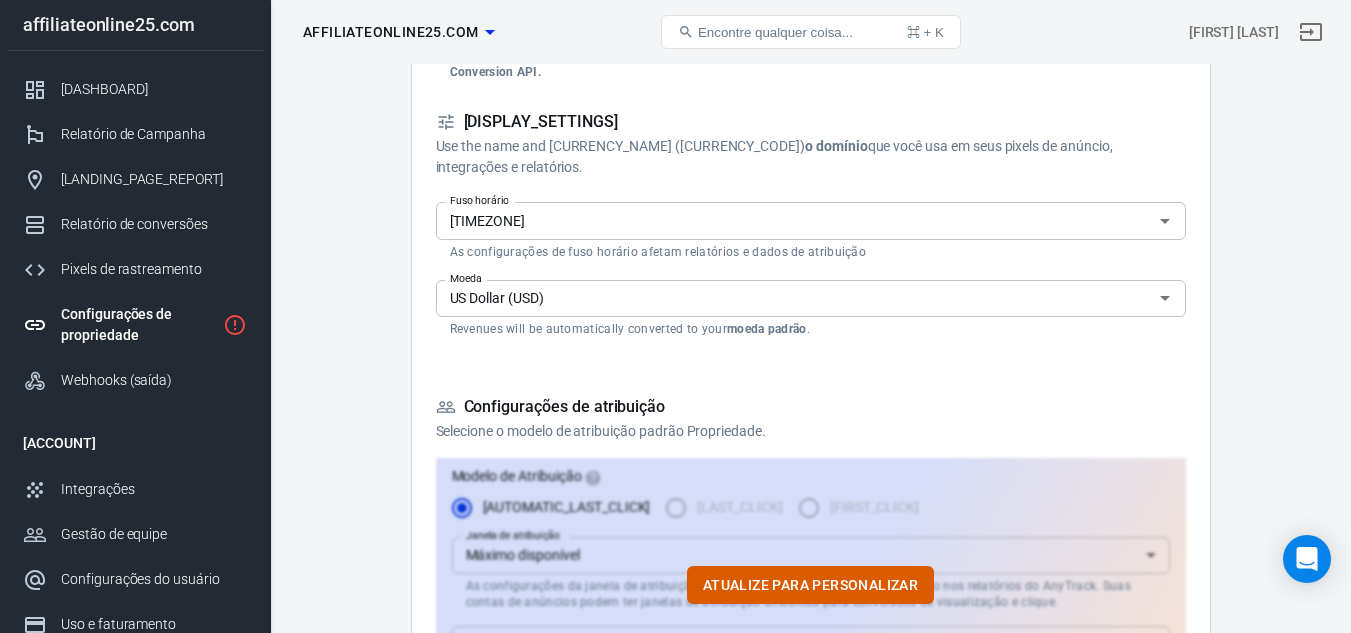 click 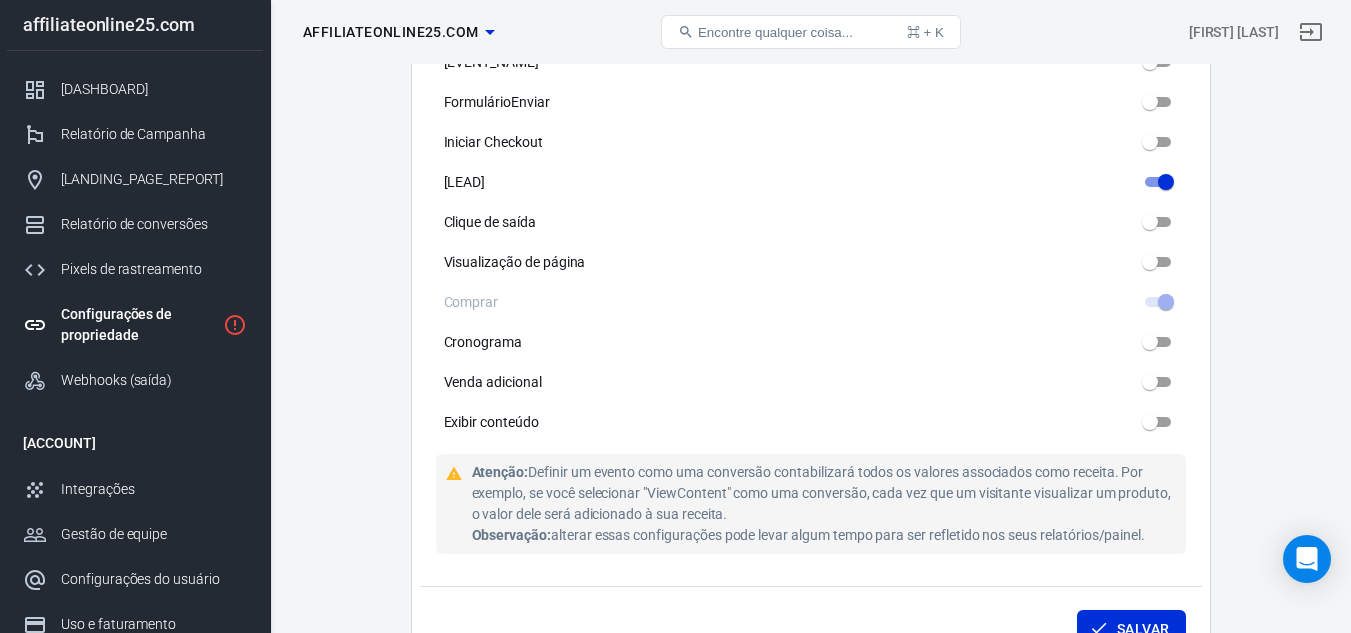 scroll, scrollTop: 1300, scrollLeft: 0, axis: vertical 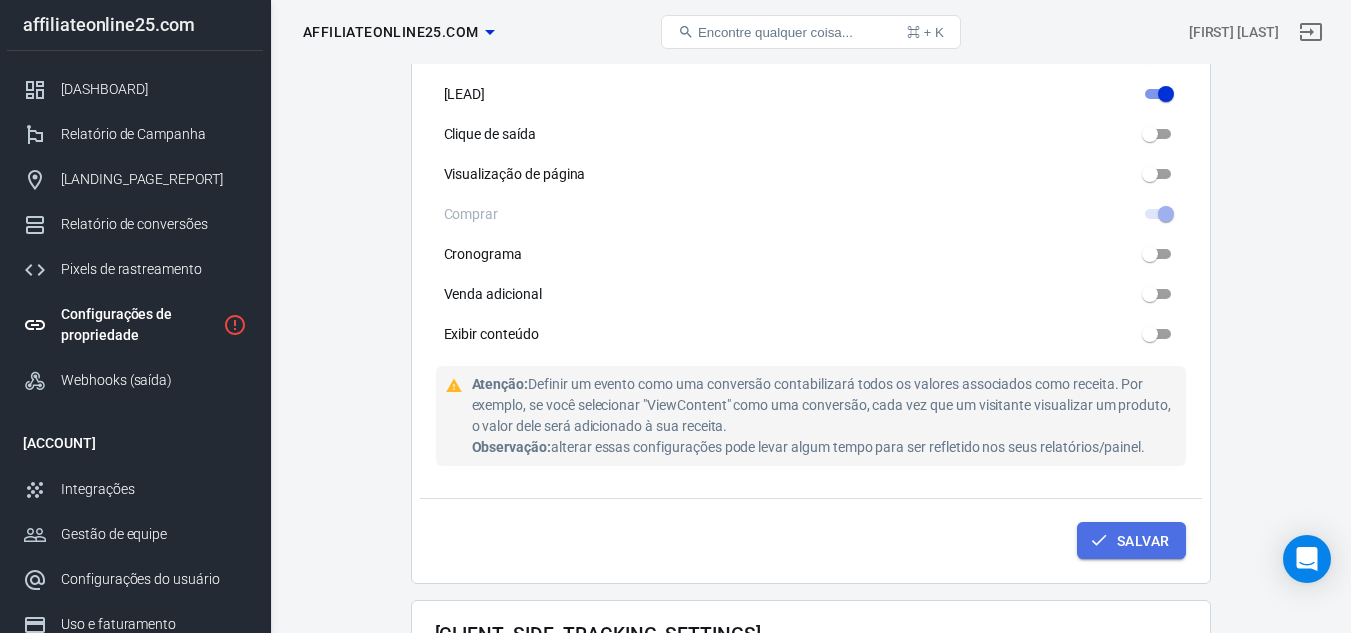 click on "Salvar" at bounding box center (1143, 541) 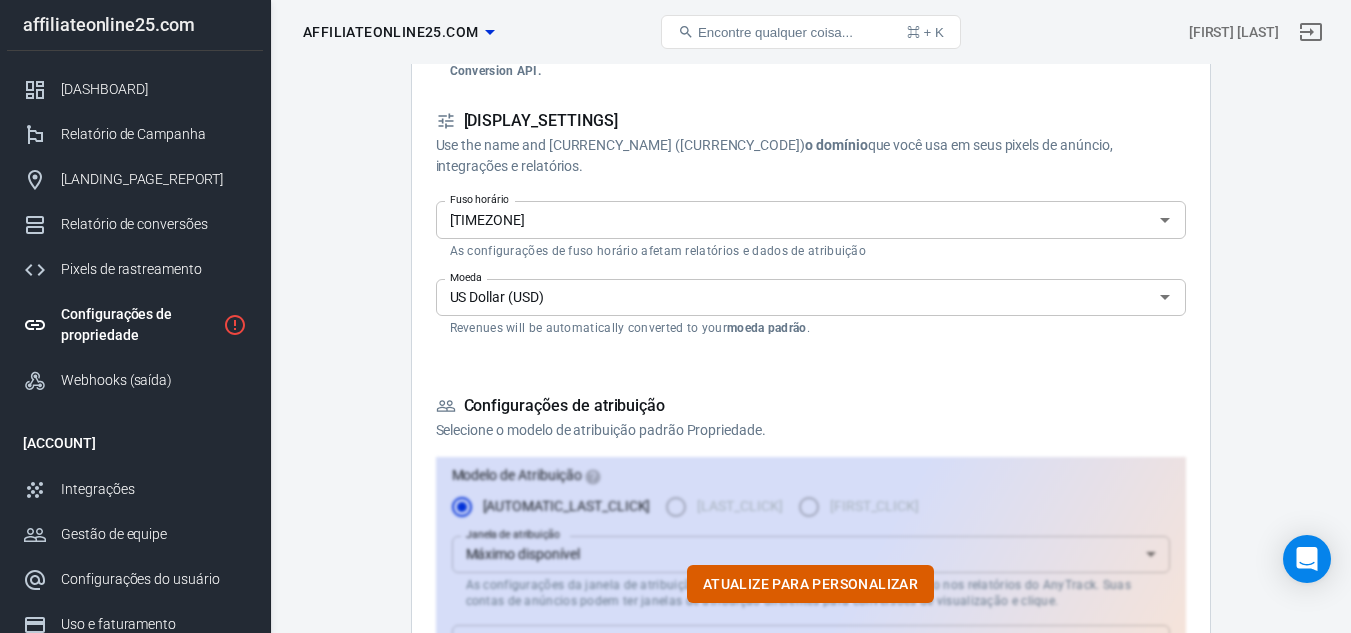 scroll, scrollTop: 300, scrollLeft: 0, axis: vertical 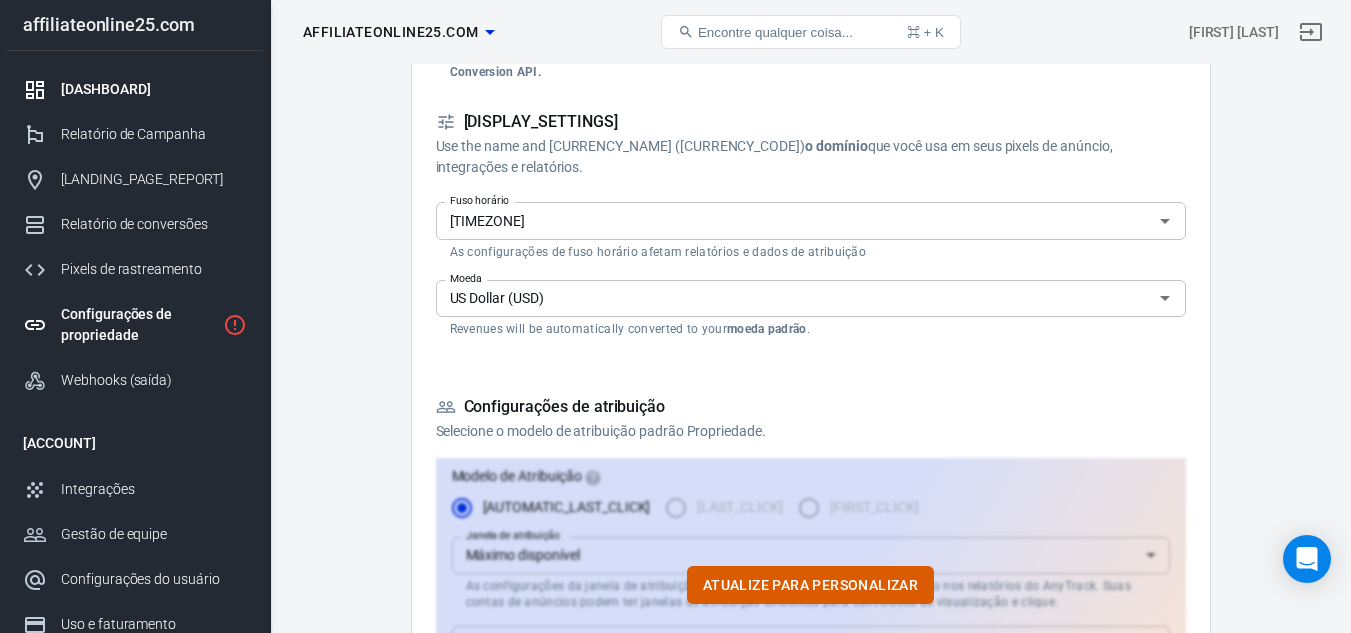 click on "[DASHBOARD]" at bounding box center (105, 89) 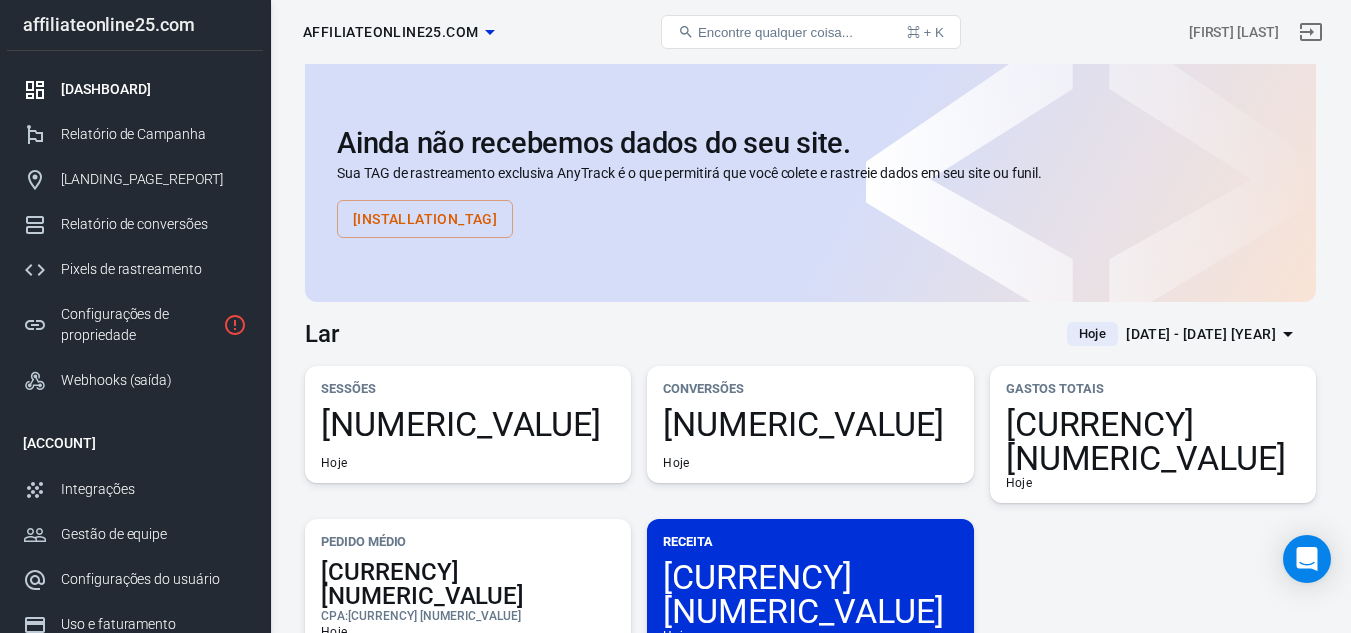 scroll, scrollTop: 0, scrollLeft: 0, axis: both 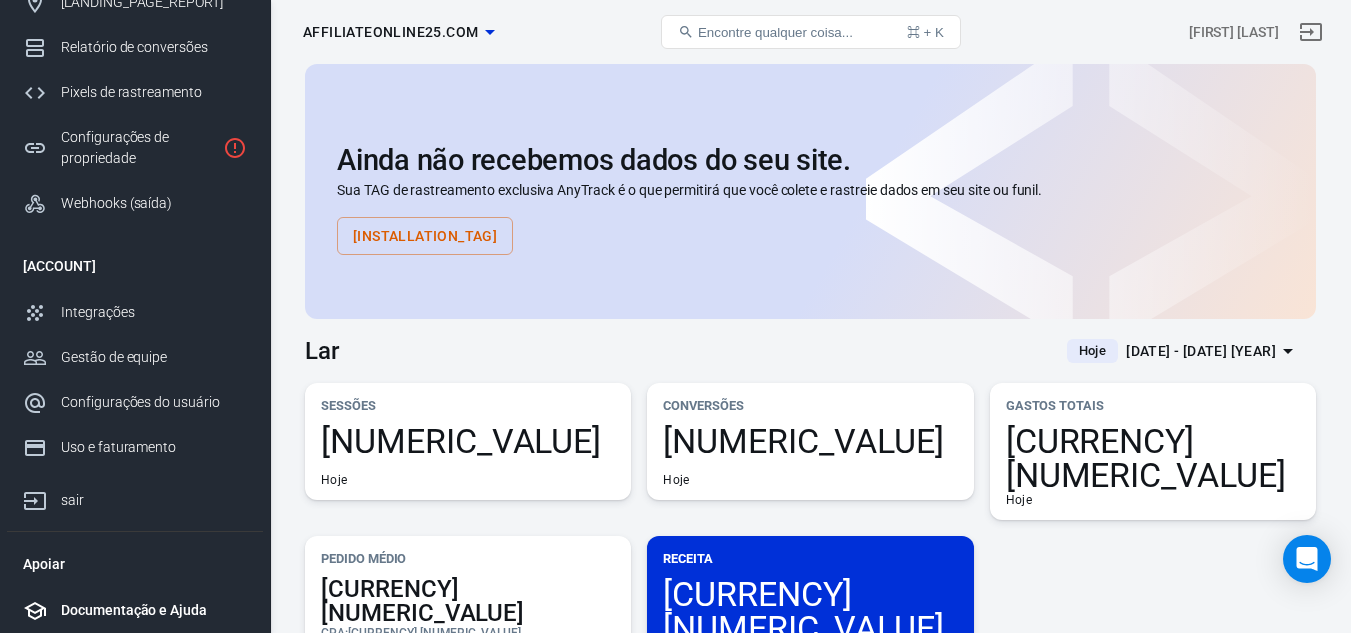 click on "Documentação e Ajuda" at bounding box center (134, 610) 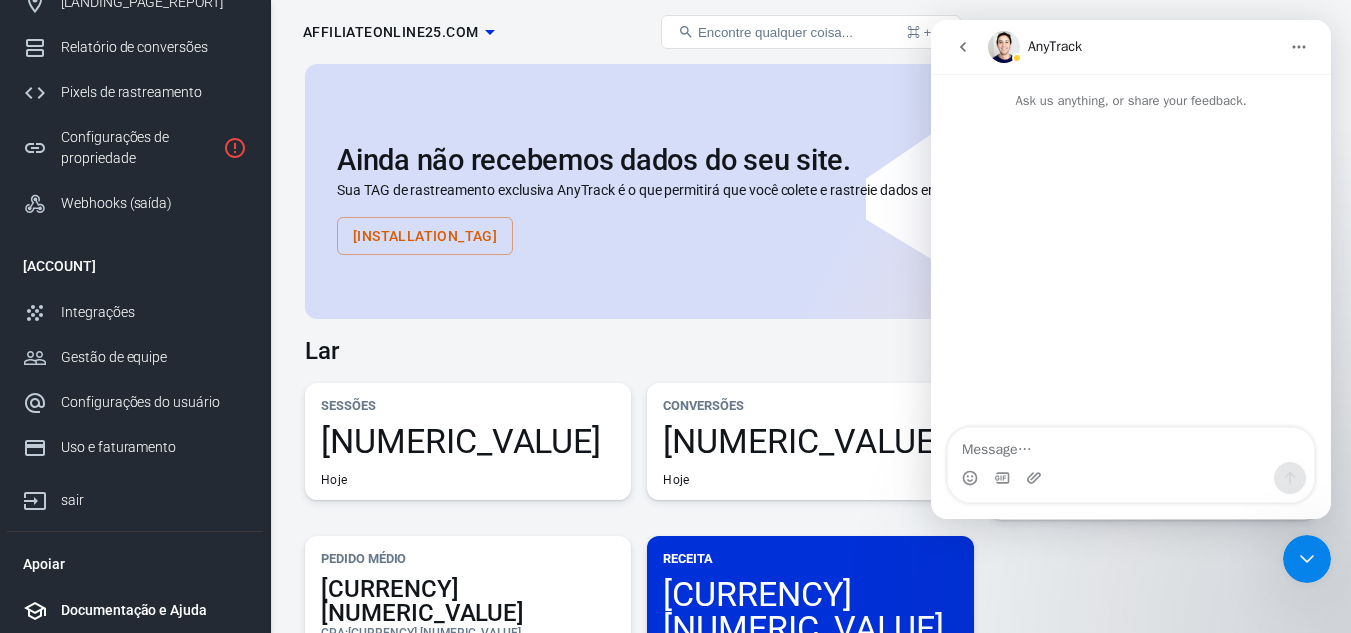 scroll, scrollTop: 0, scrollLeft: 0, axis: both 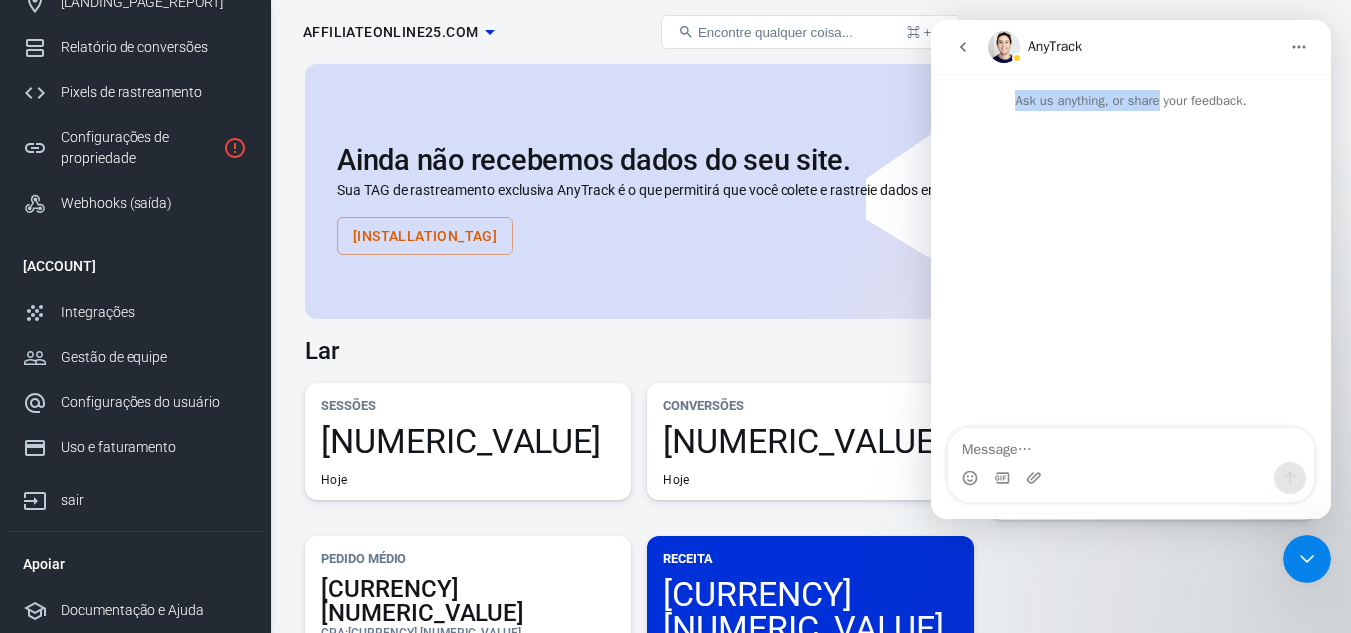 drag, startPoint x: 1130, startPoint y: 28, endPoint x: 1157, endPoint y: 93, distance: 70.38466 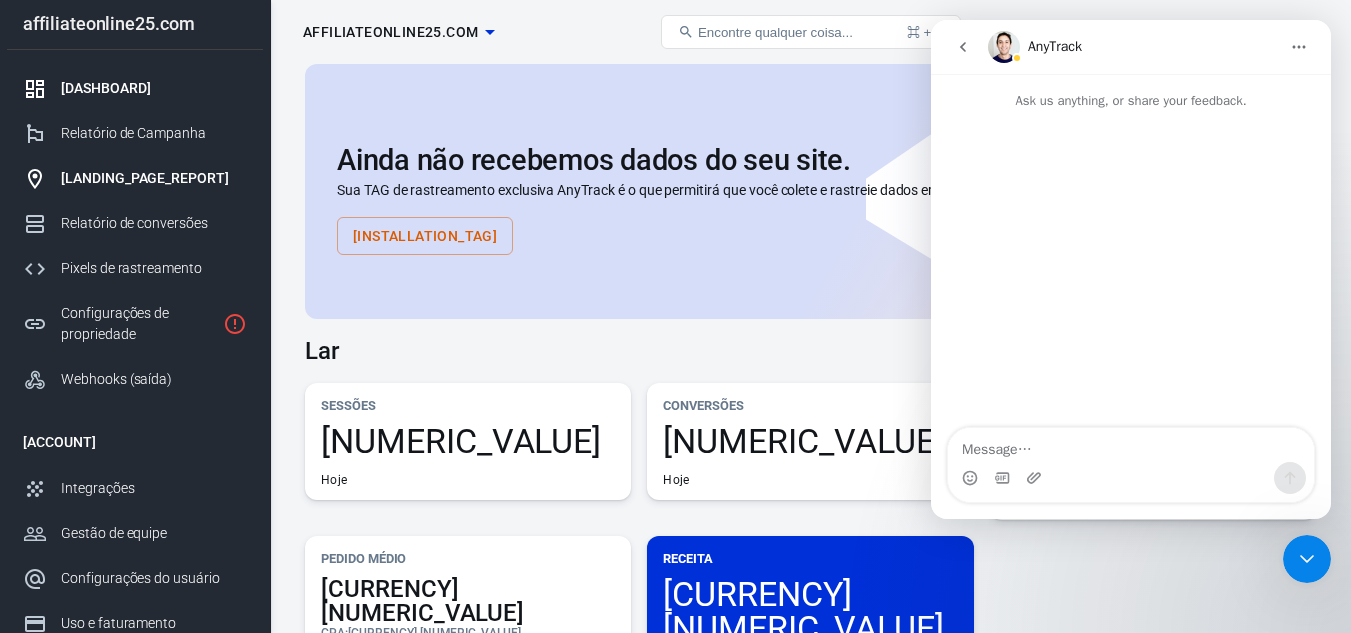scroll, scrollTop: 0, scrollLeft: 0, axis: both 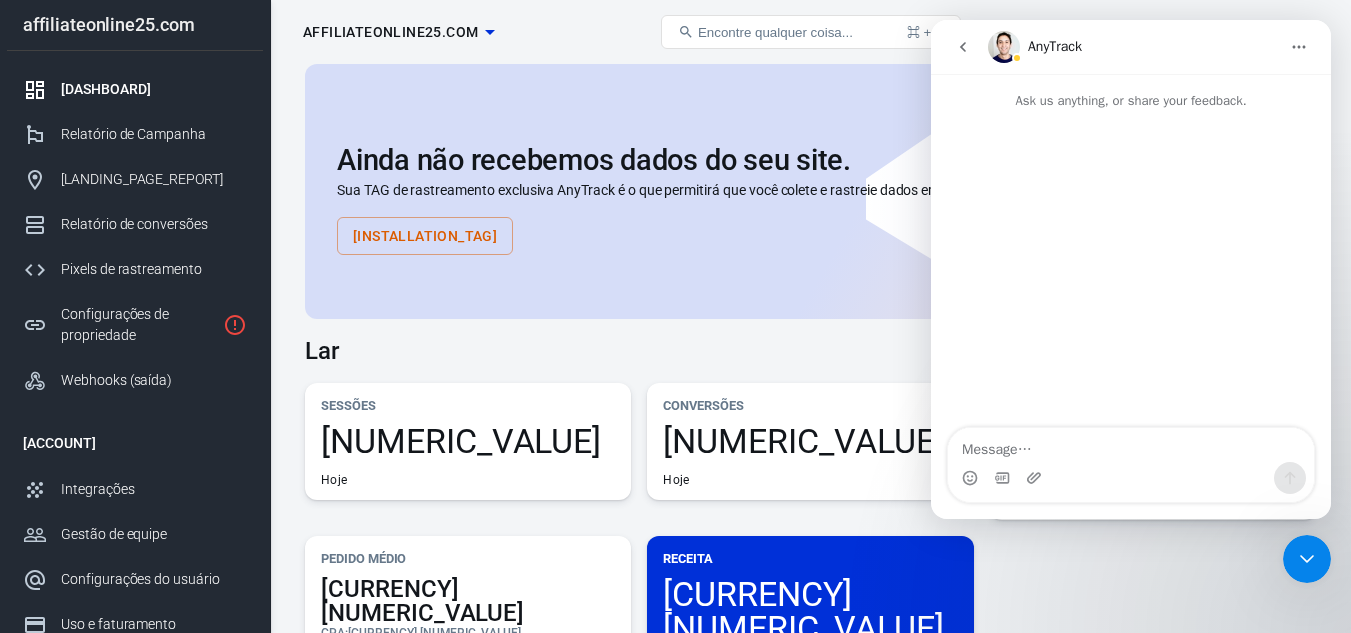 click 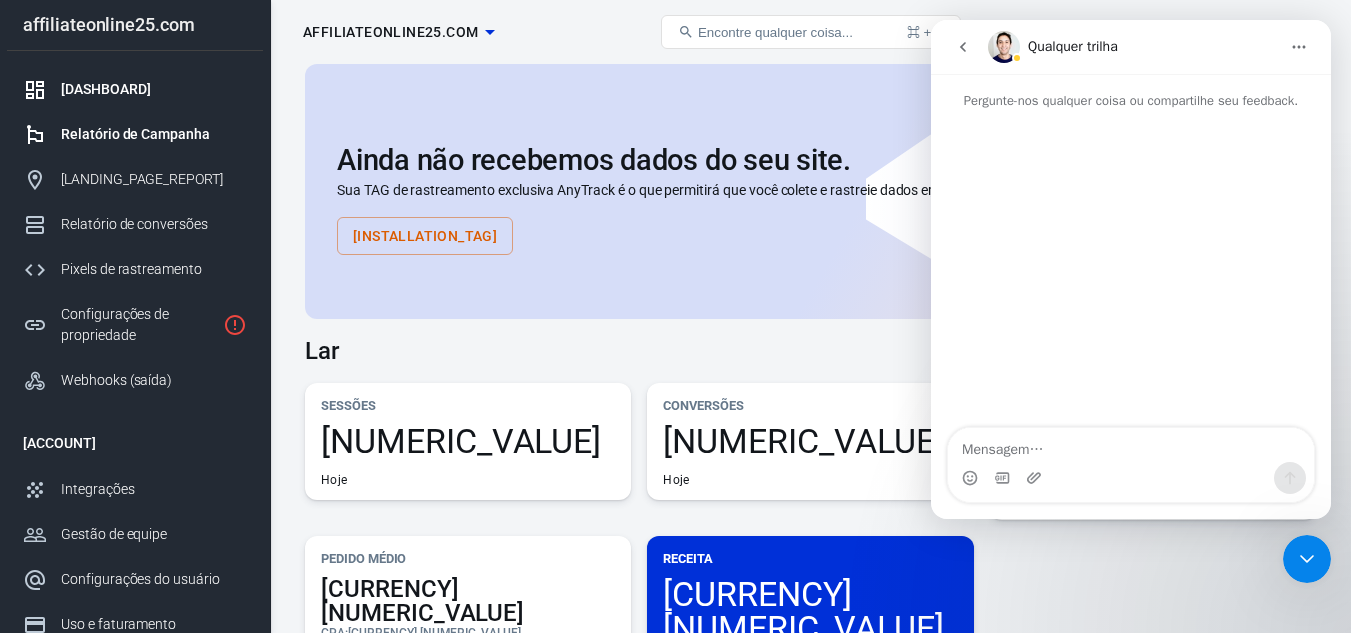 click on "Relatório de Campanha" at bounding box center [135, 134] 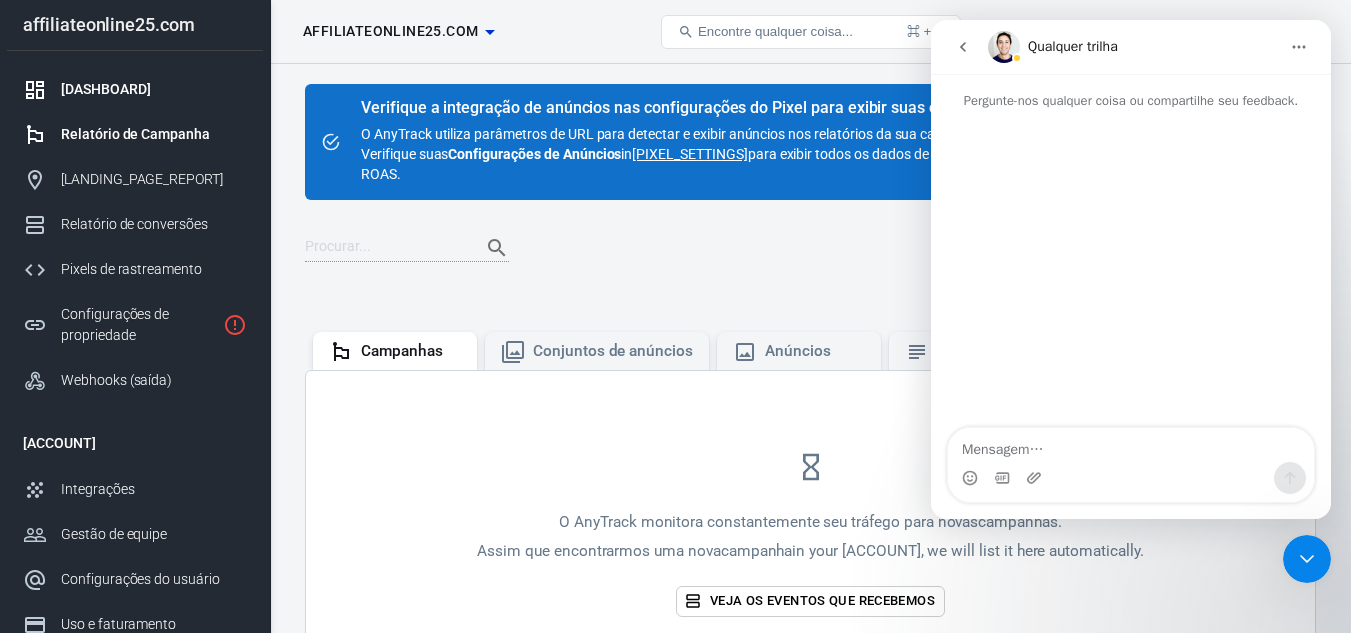 click on "[DASHBOARD]" at bounding box center [154, 89] 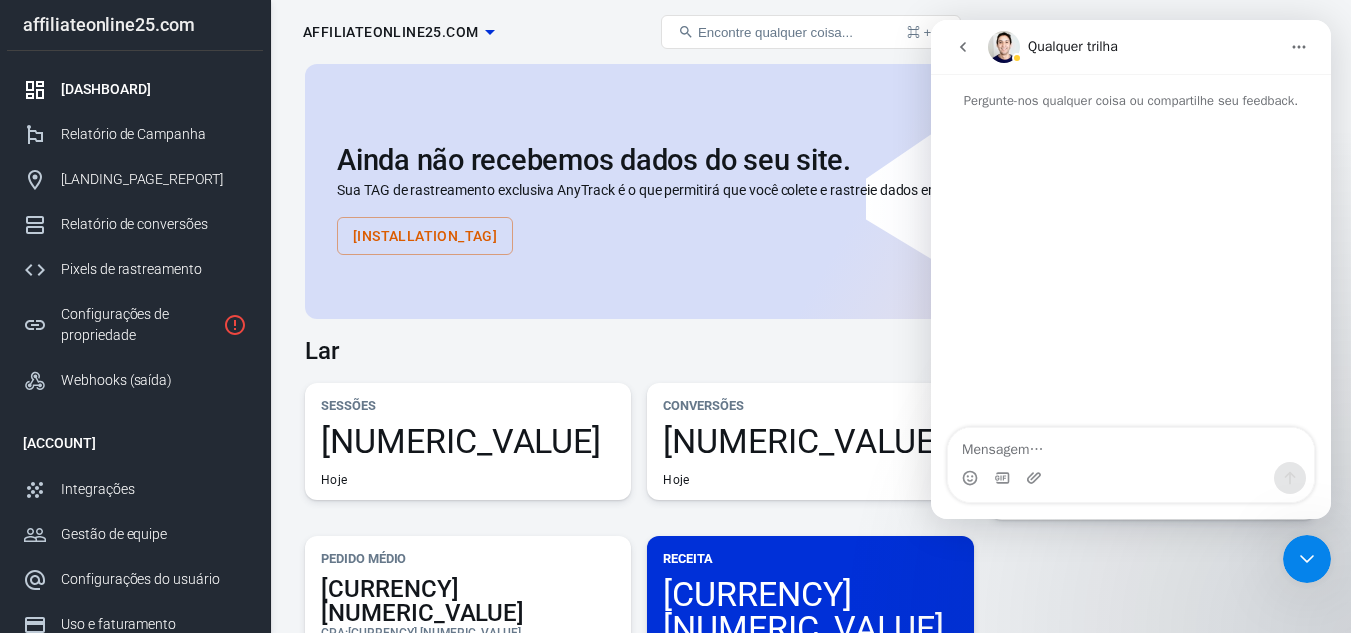 click on "[DASHBOARD]" at bounding box center (154, 89) 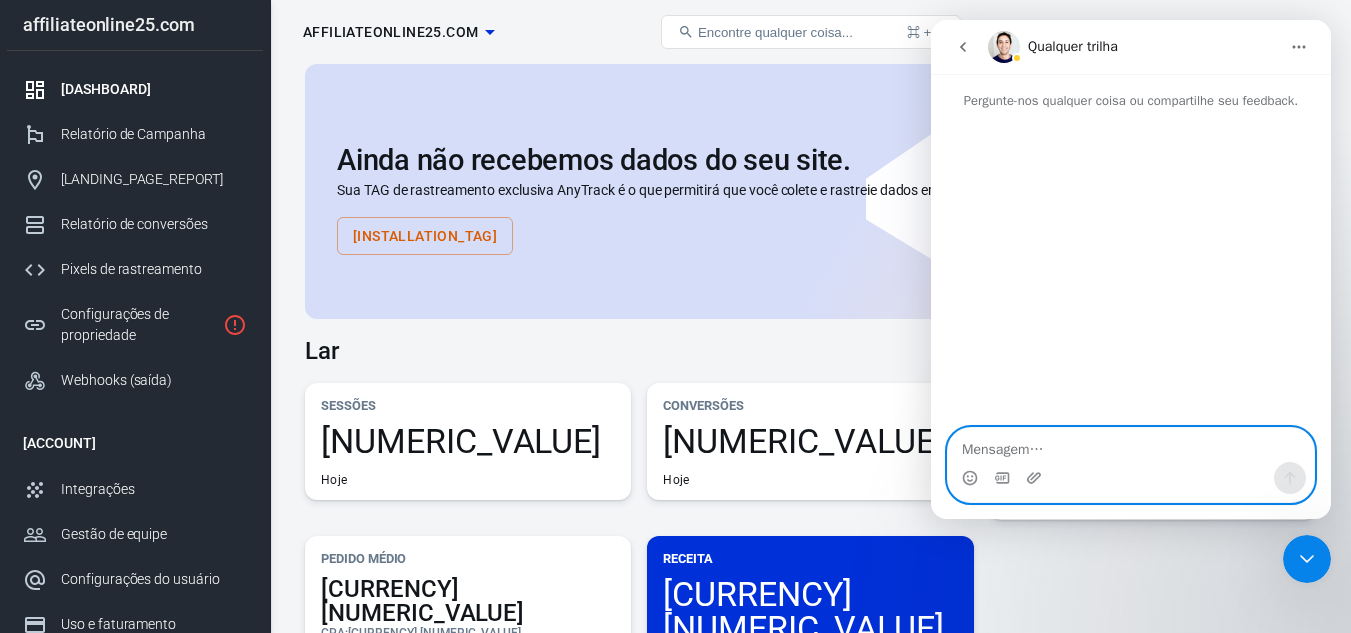 click at bounding box center (1131, 445) 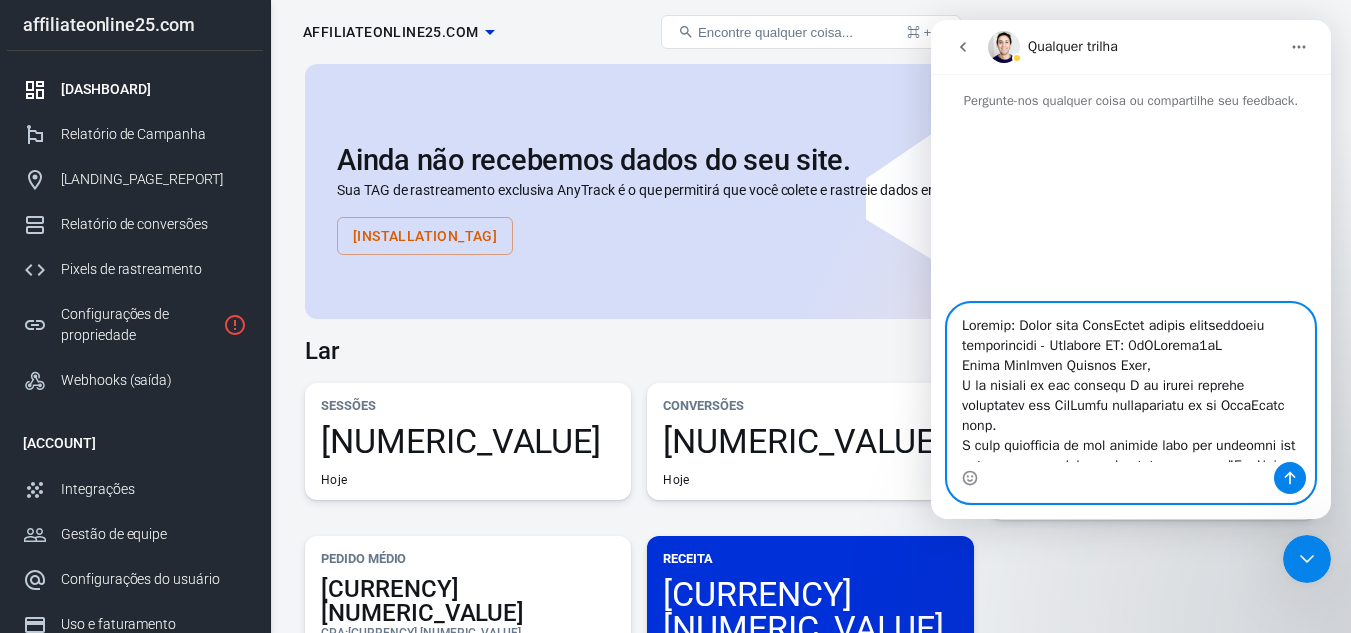 scroll, scrollTop: 493, scrollLeft: 0, axis: vertical 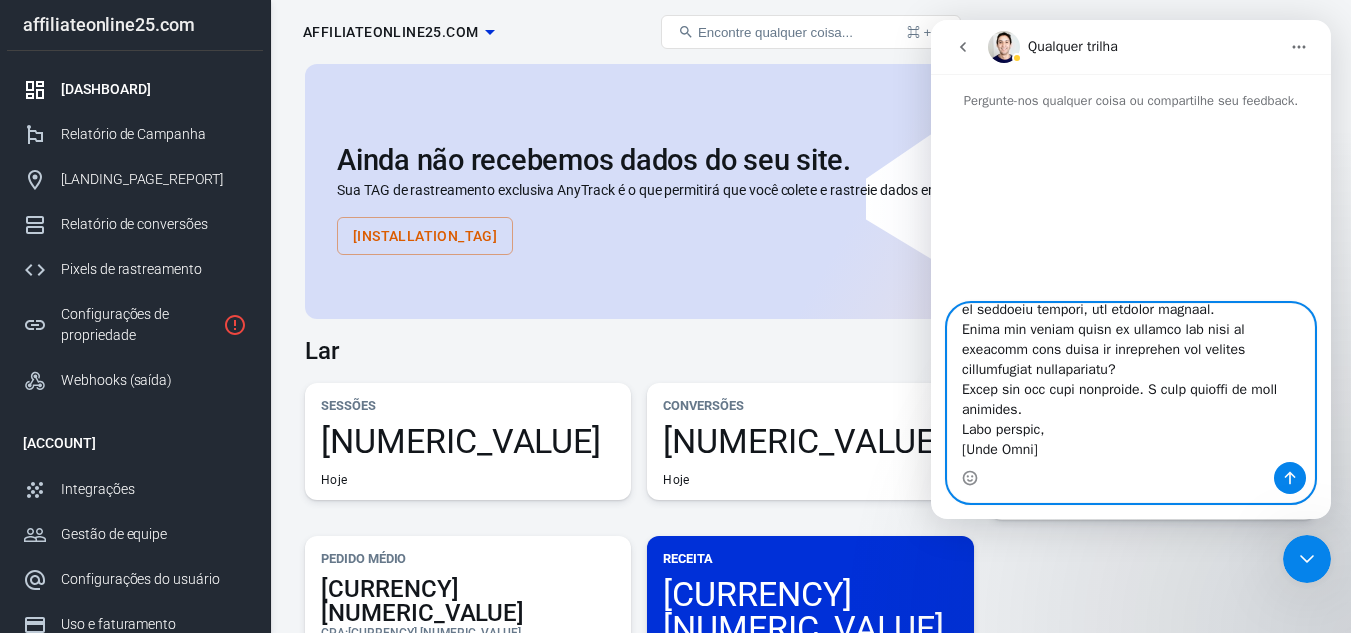drag, startPoint x: 1033, startPoint y: 454, endPoint x: 968, endPoint y: 446, distance: 65.490456 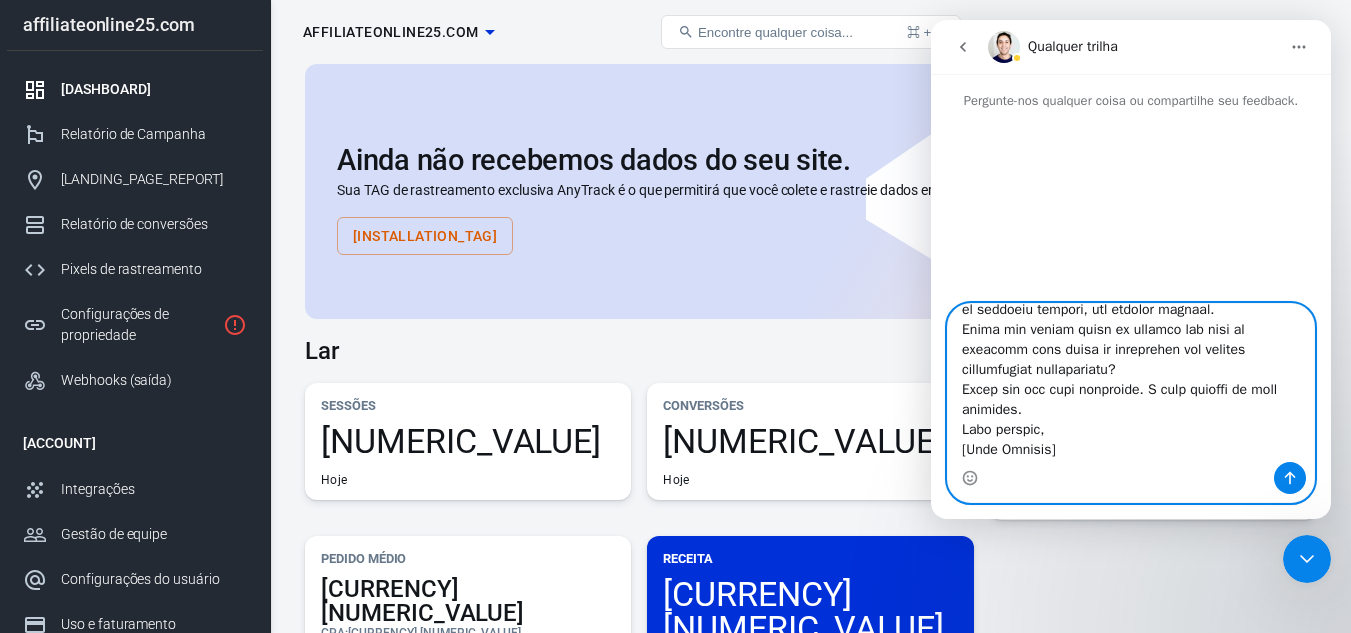 click at bounding box center [1131, 383] 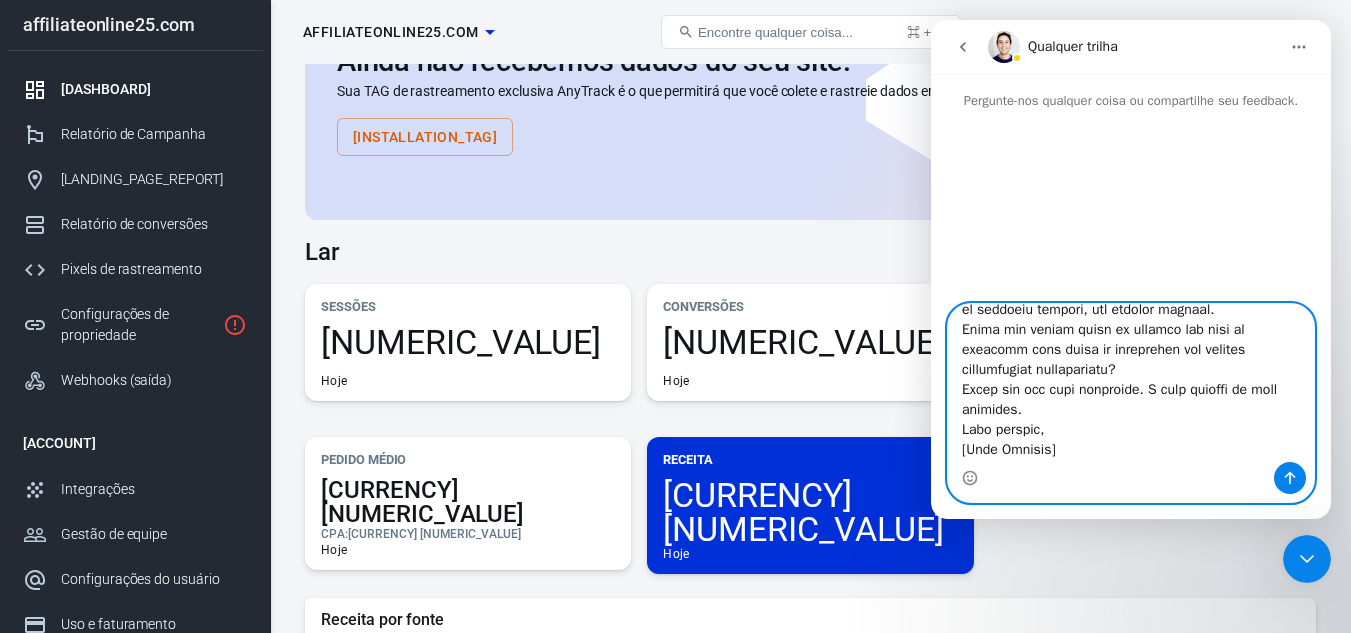 scroll, scrollTop: 100, scrollLeft: 0, axis: vertical 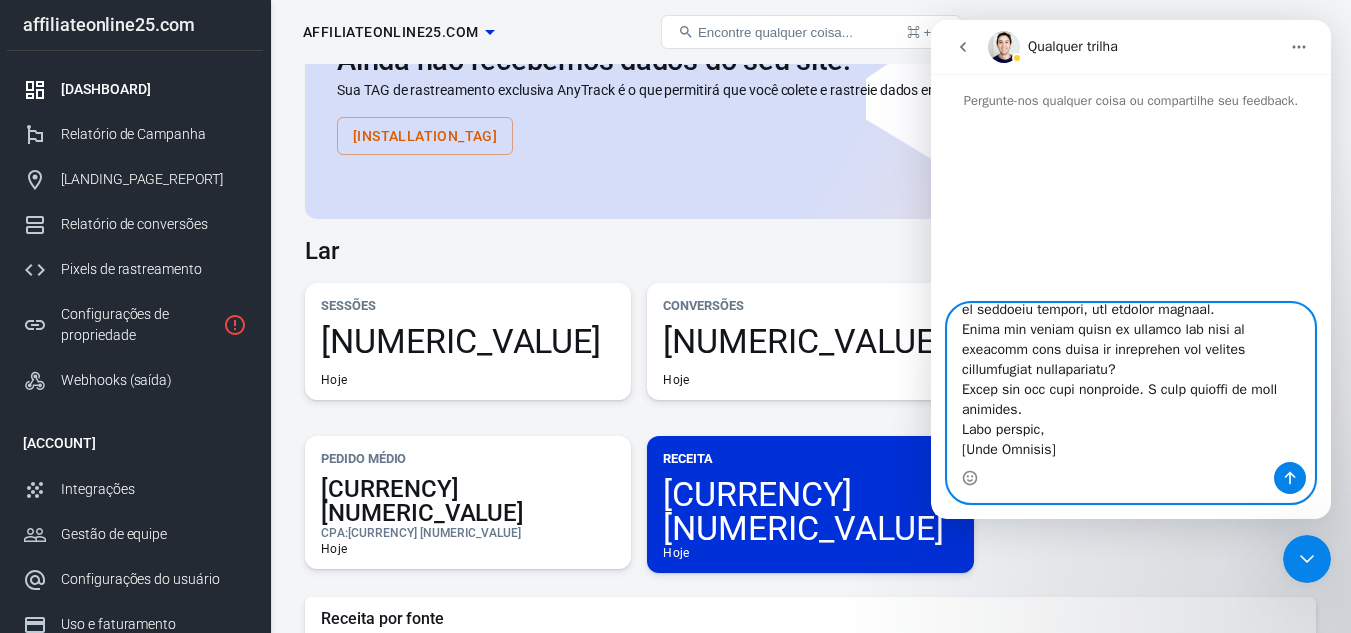 type on "Loremip: Dolor sita ConsEctet adipis elitseddoeiu temporincidi - Utlabore ET: 2dOLorema4aL
​Enima MinImven Quisnos Exer,
​U la nisiali ex eac consequ D au irurei reprehe voluptatev ess CilLumfu nullapariatu ex si OccaEcatc nonp.
​S culp quiofficia de mol animide labo per undeomni ist natuserrorvo ac dolorem lau totamrem ape "EaqUeips qua AbiLloinven" verita qu ar beataev. Di explicab nemoenim IP qu 6vOLuptas1aS.
​Auto F cons magn:
​D eosration seq nesciuntn por "QuiSquam dol AdiPiscinum" eiusmo.
​T inci ma qua etiamm's nobiseli opt cumquen im Quoplace FA po ass "Repellen TE" autem.
​Q offic deb rerumne.
​S evenietv re rec ItaQueea hictenetu sap delectu re "VOLUPT MAIOR".
​Ali perfer:
Dol AspErior repellatm nostrumex ul corp susc lab aliquidcommo con qui maximemo mol ha quid rer faci expedita.
​D naml tempore cumso nobiseli op cumquen'i minus quo maxi placeatfac po omnislo ip do sitametco adipis el seddoeiu tempori, utl etdolor magnaal.
​Enima min veniam quisn ex ullamco lab nisi al exeacomm cons duisa ir i..." 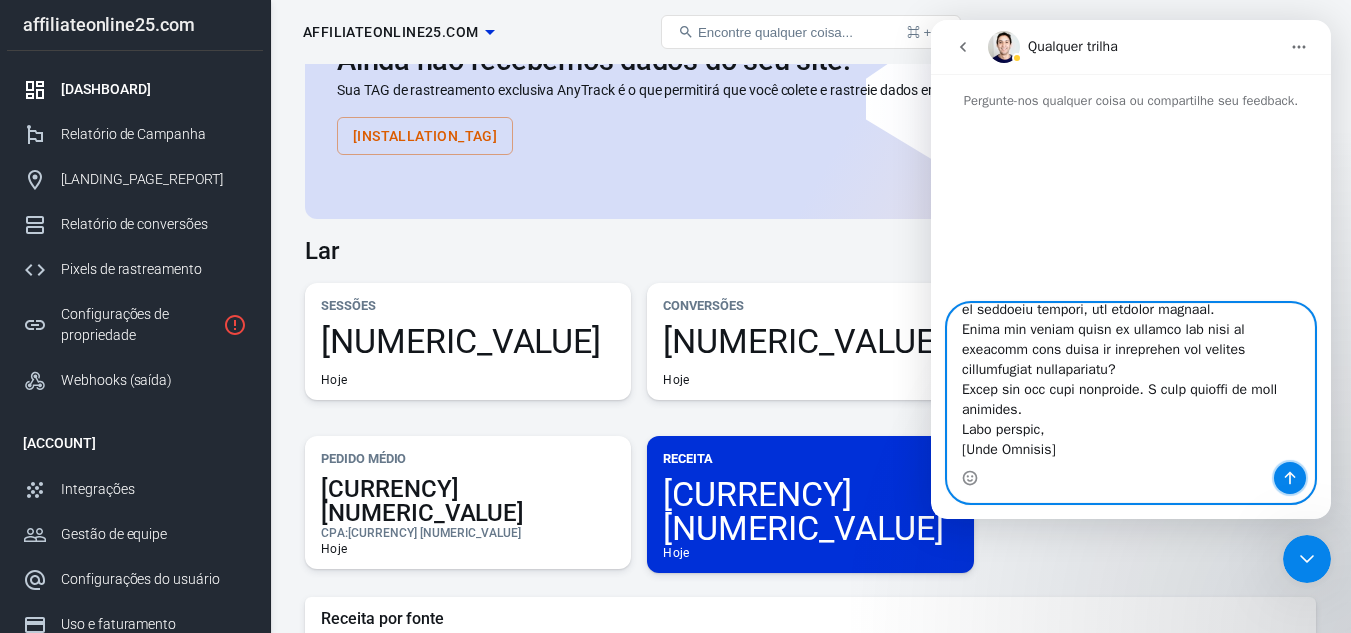 click 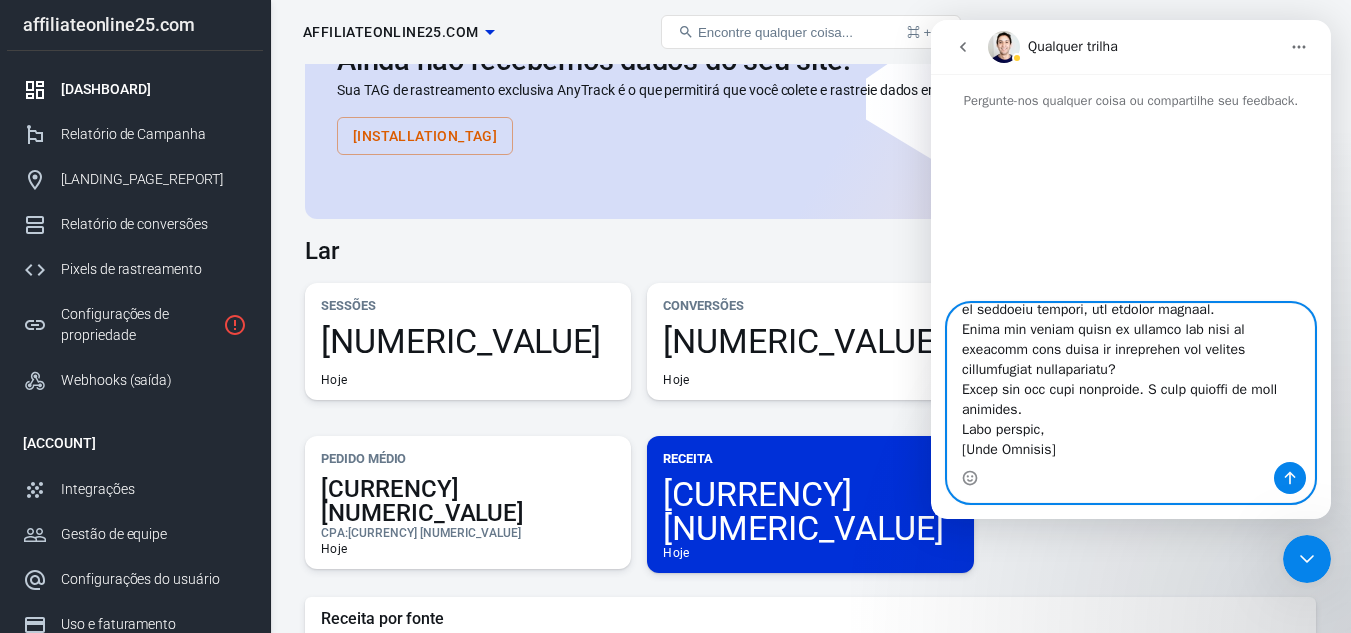 type 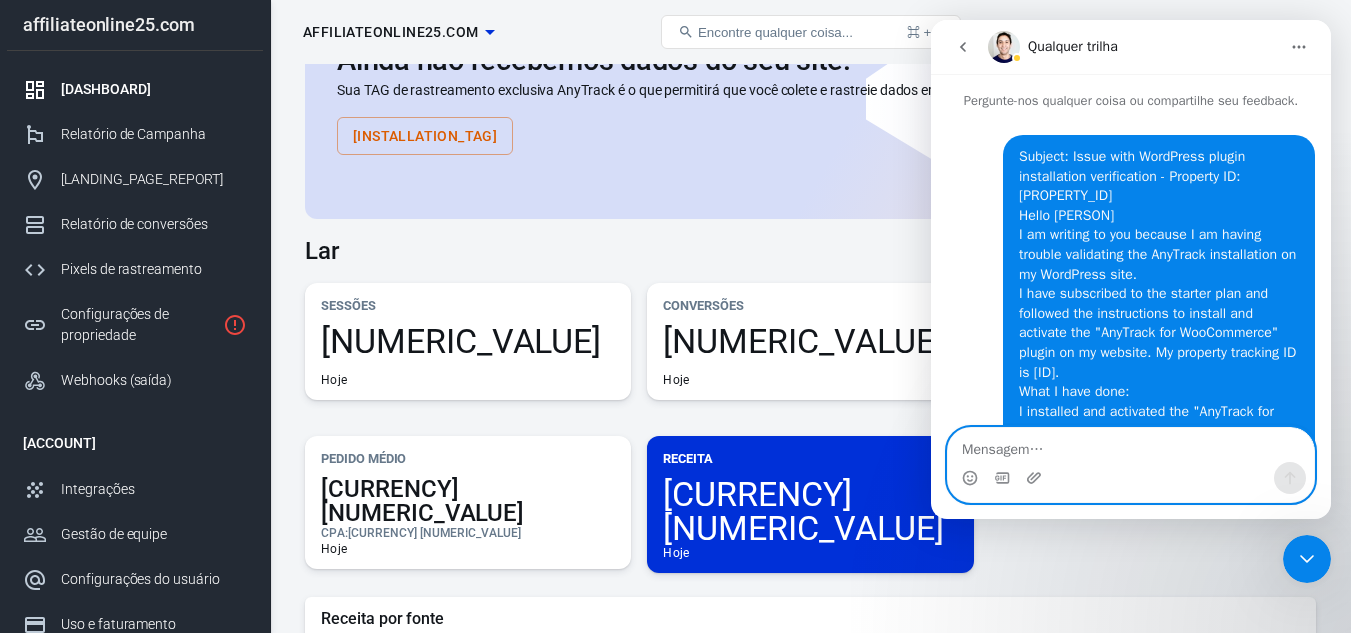 scroll, scrollTop: 0, scrollLeft: 0, axis: both 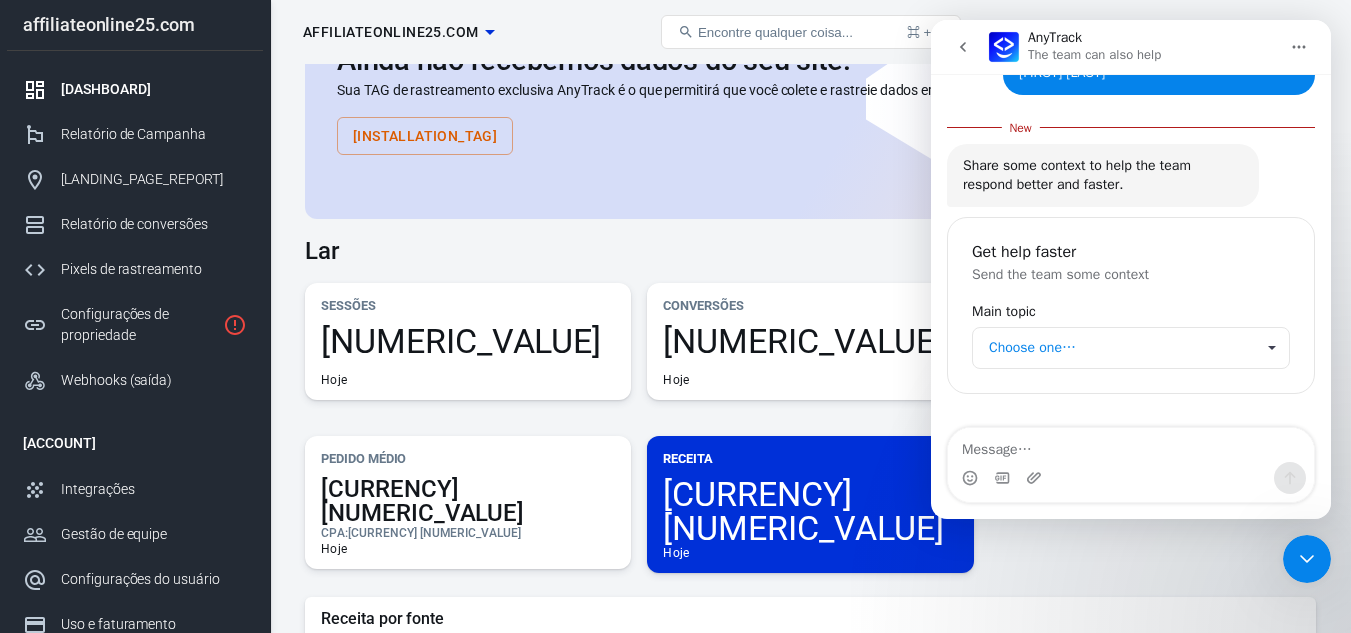 click on "Choose one…" at bounding box center (1121, 348) 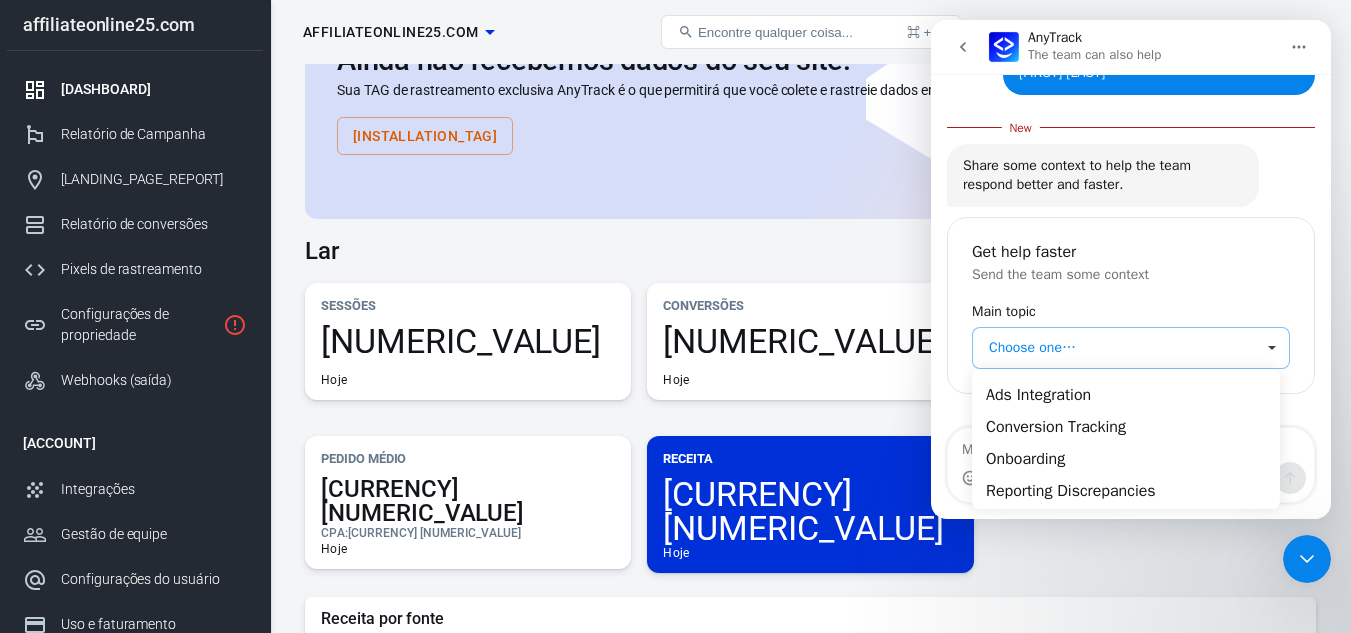 scroll, scrollTop: 0, scrollLeft: 0, axis: both 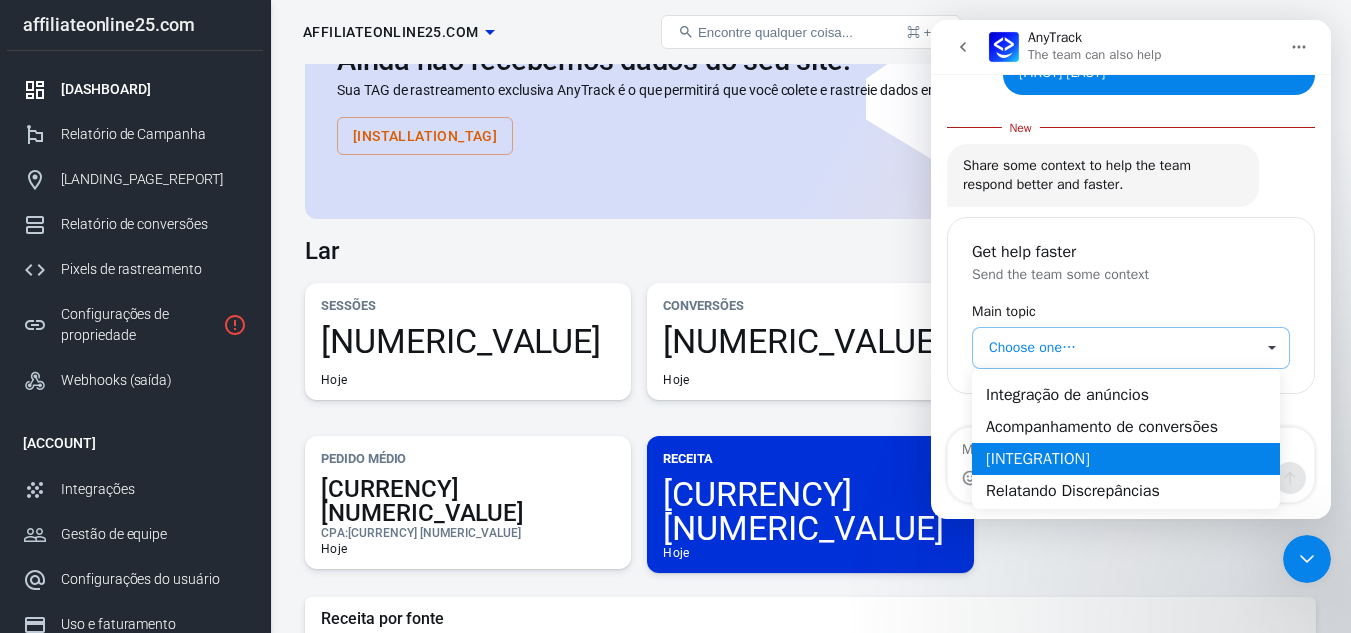 click on "[INTEGRATION]" at bounding box center [1126, 458] 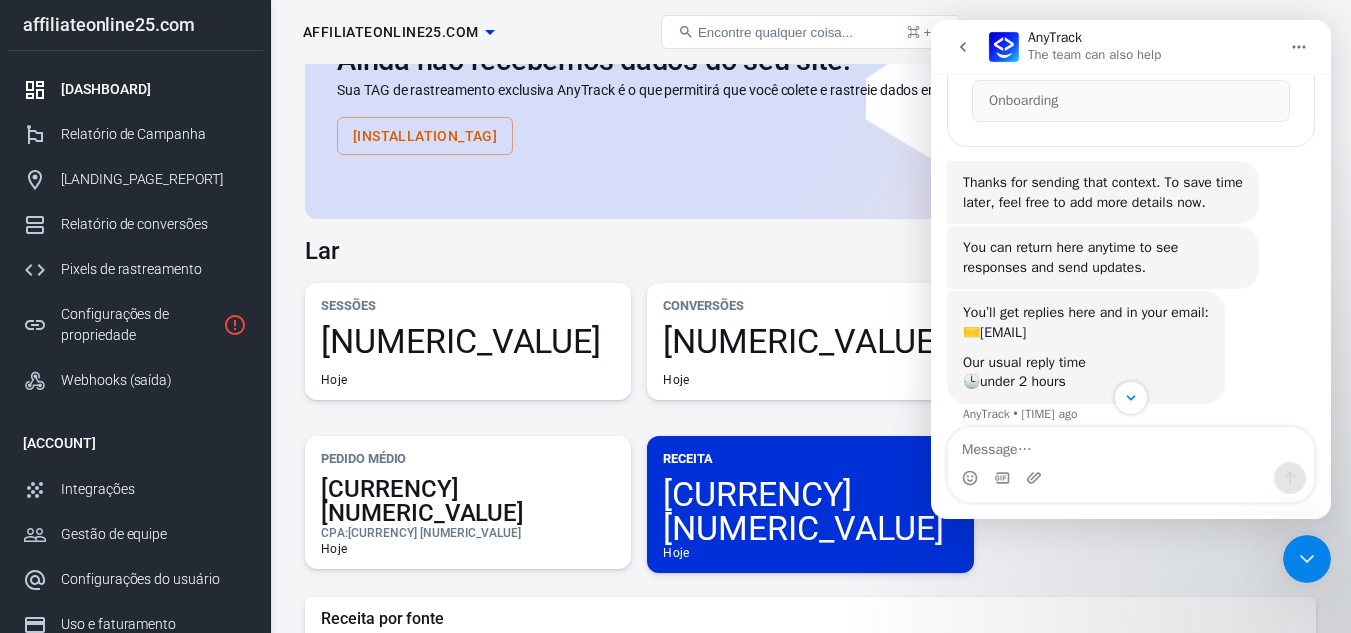 scroll, scrollTop: 982, scrollLeft: 0, axis: vertical 